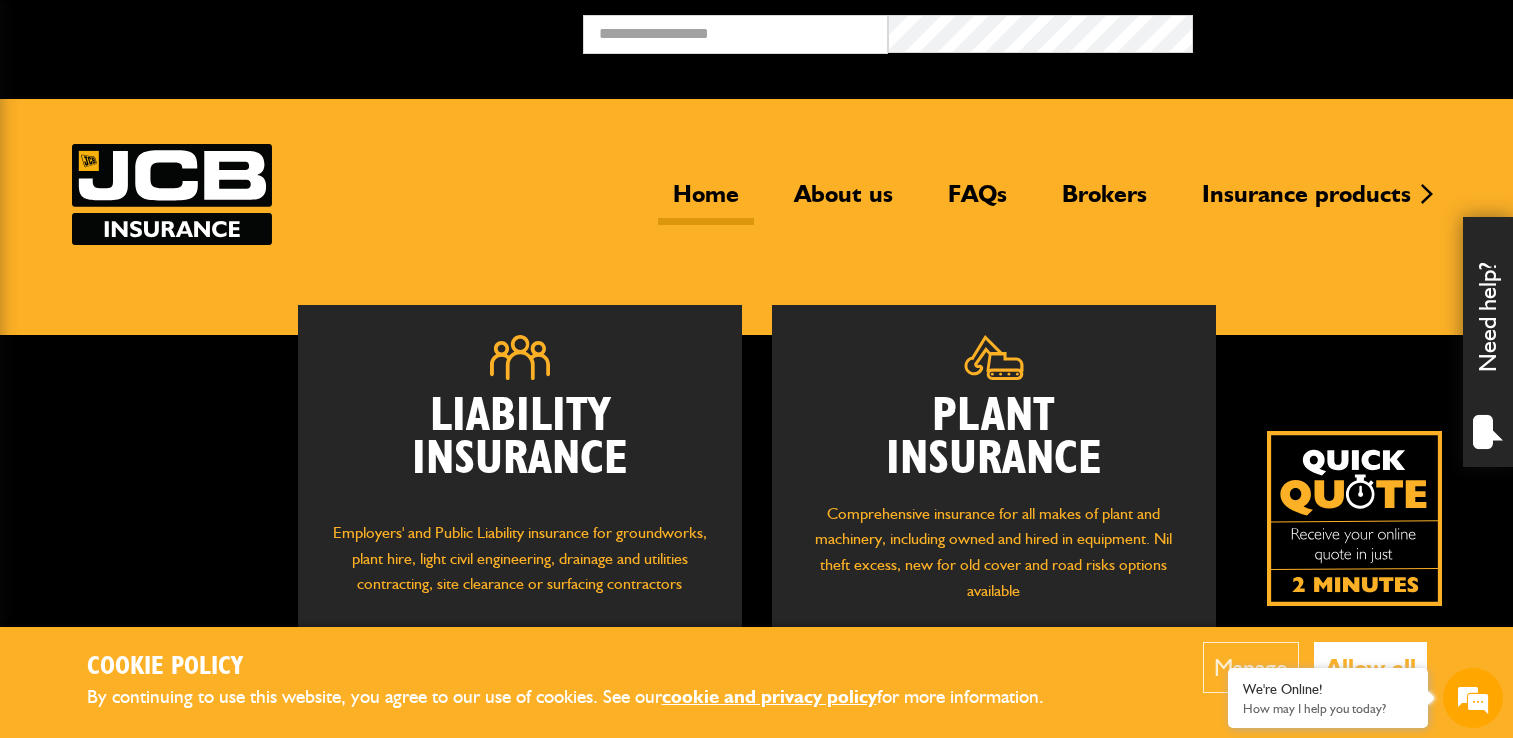 scroll, scrollTop: 0, scrollLeft: 0, axis: both 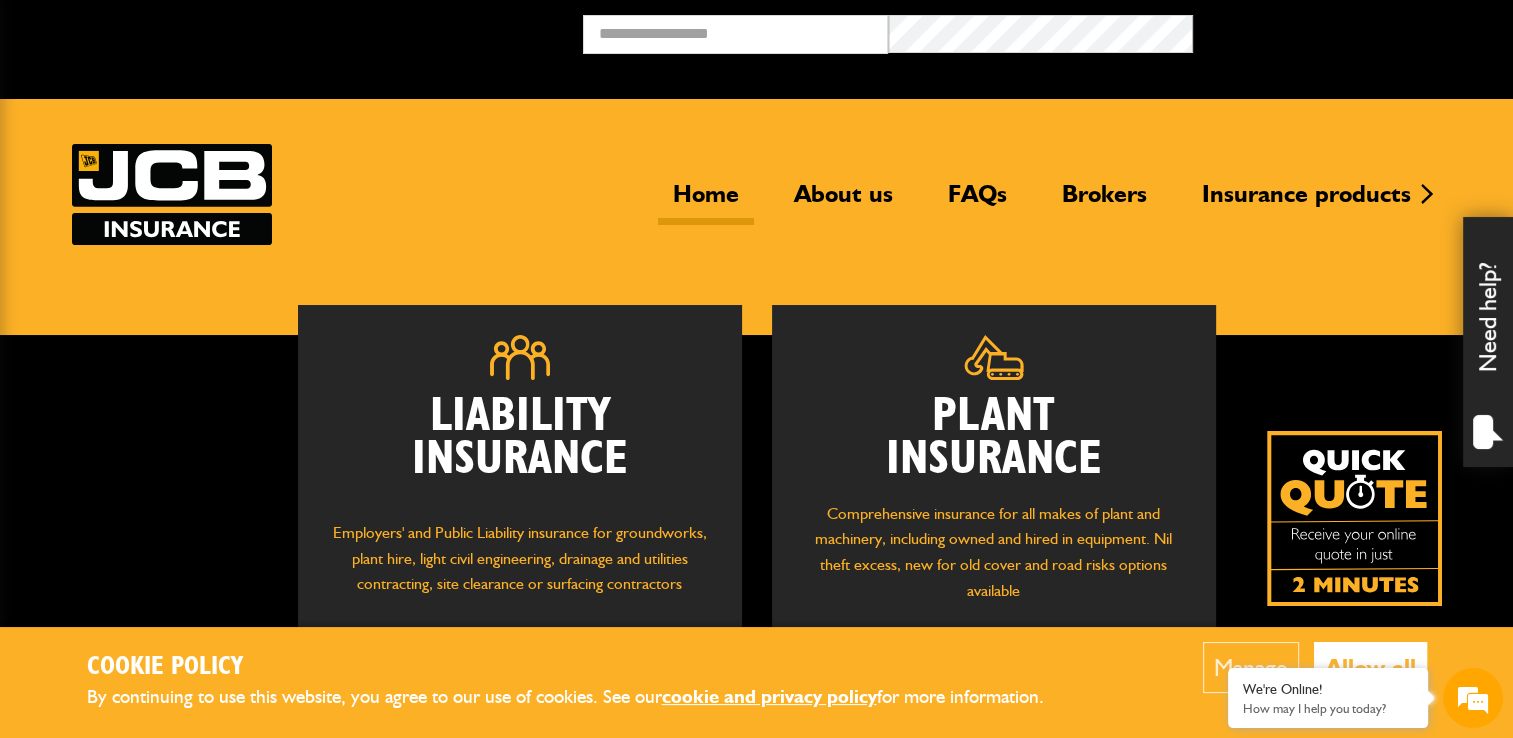 click on "Plant Insurance" at bounding box center (994, 438) 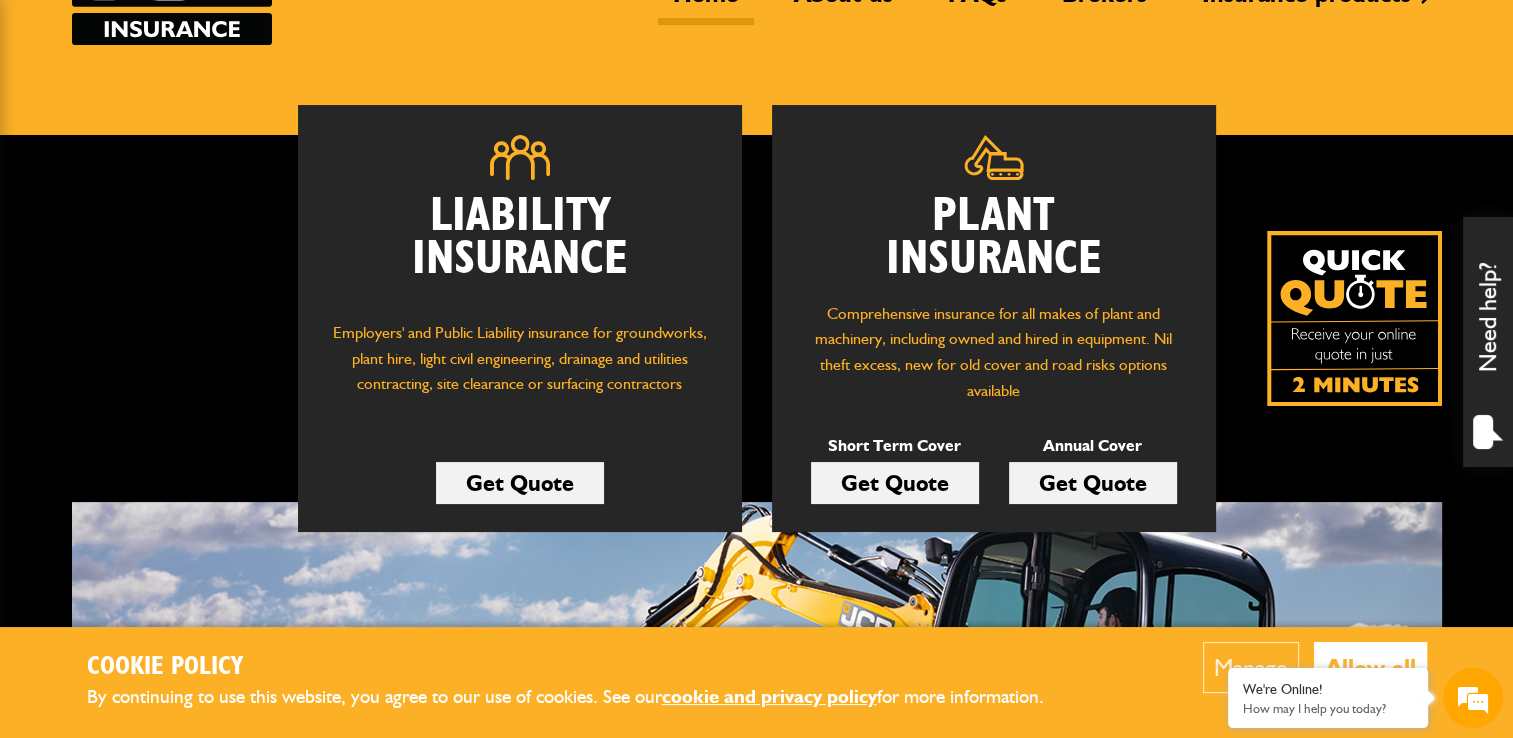 scroll, scrollTop: 240, scrollLeft: 0, axis: vertical 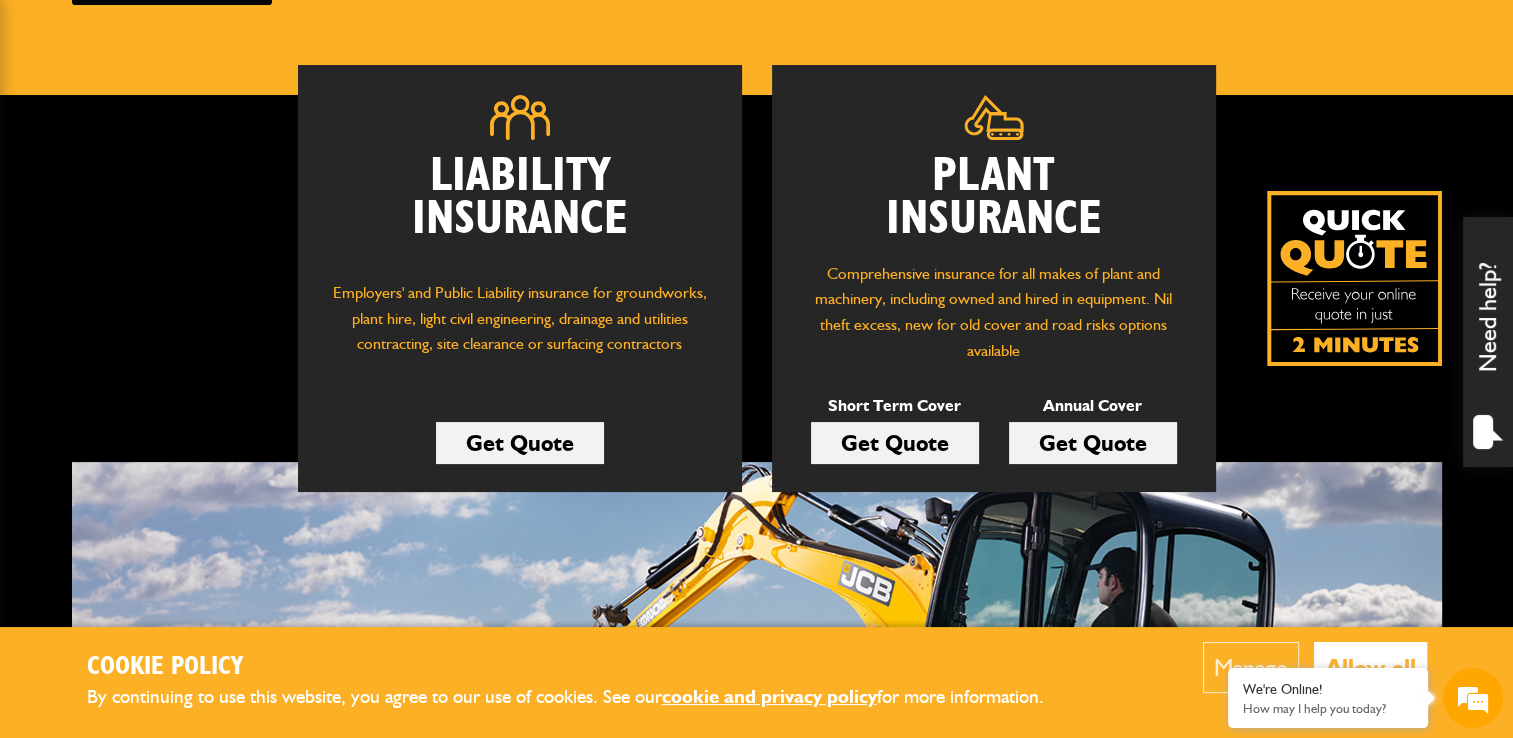 click on "Get Quote" at bounding box center [895, 443] 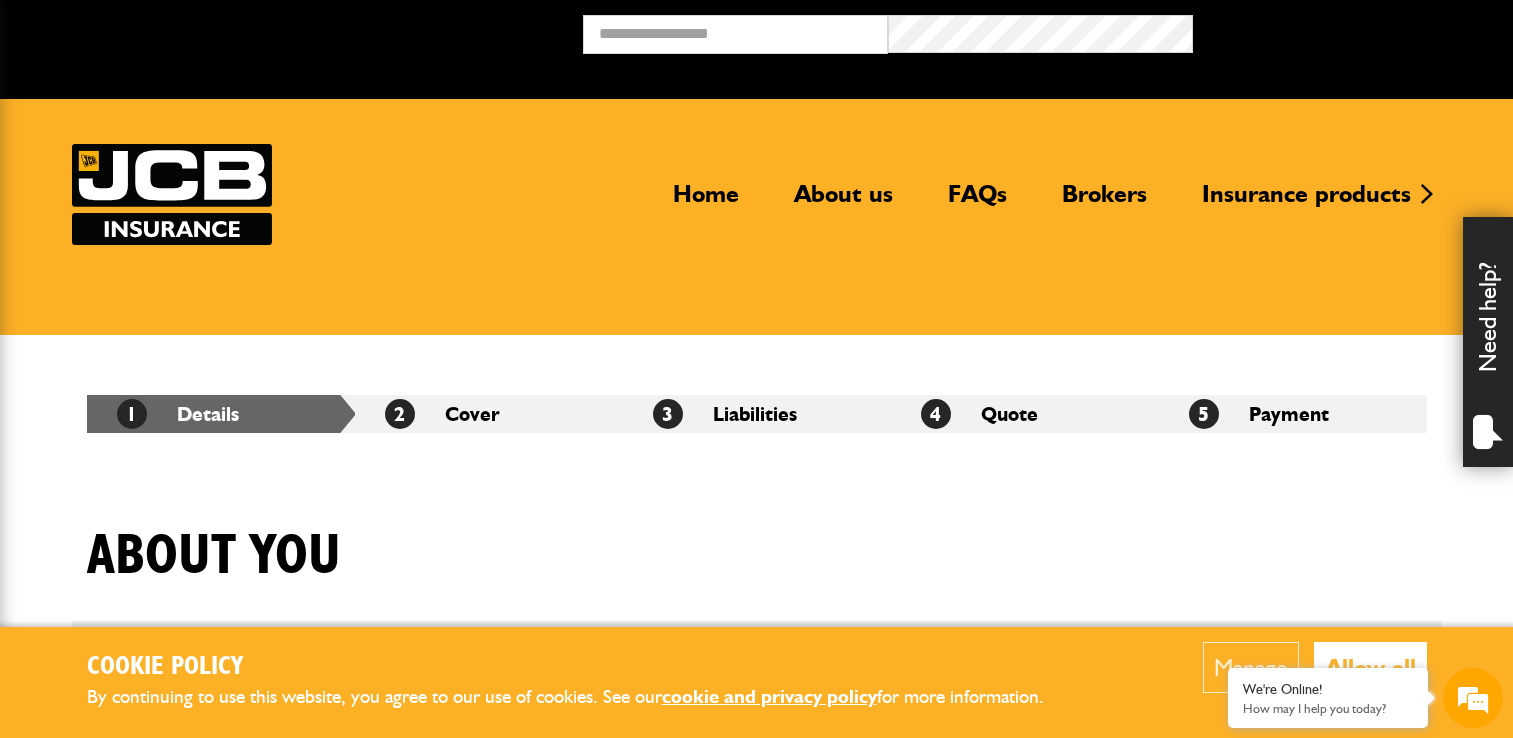 scroll, scrollTop: 0, scrollLeft: 0, axis: both 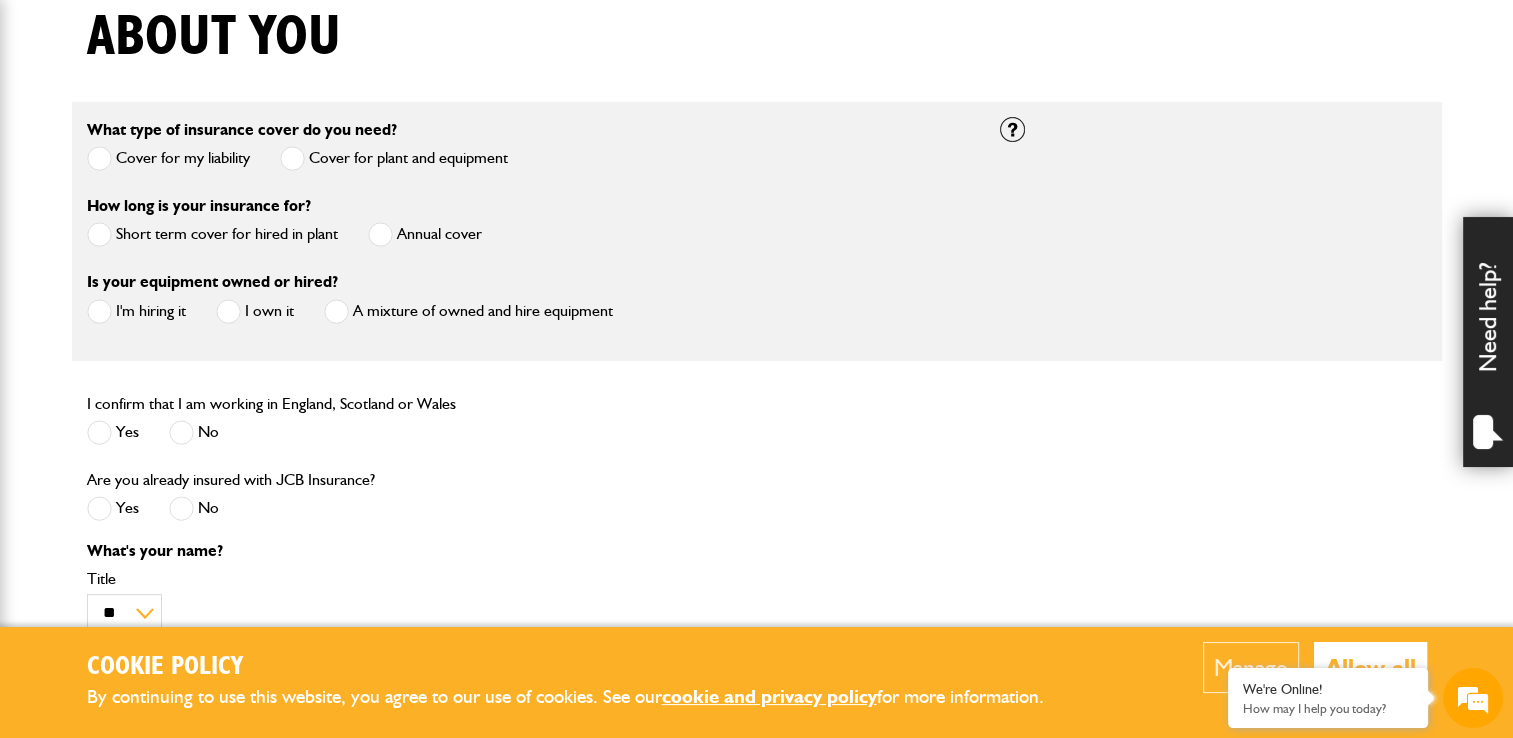 click at bounding box center [99, 234] 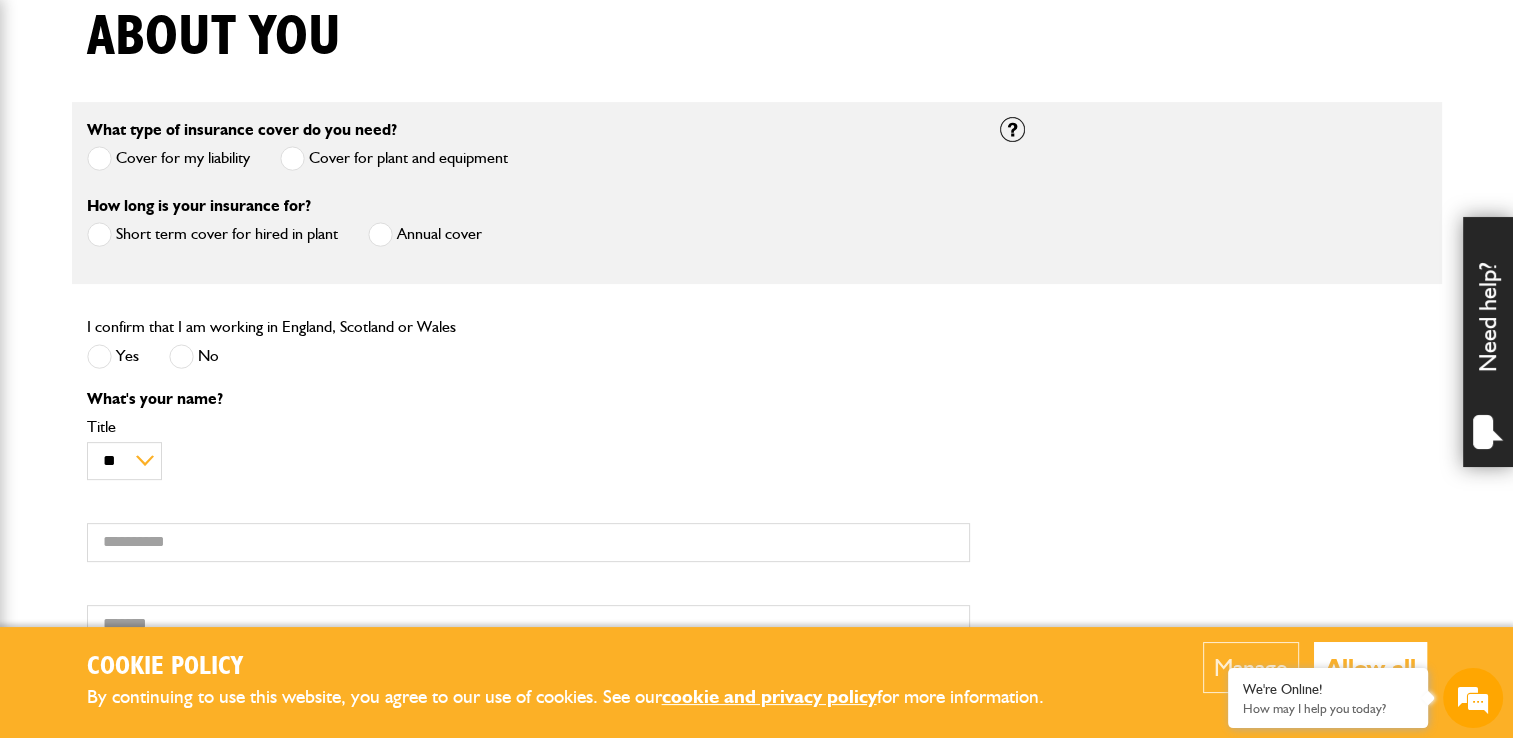 scroll, scrollTop: 0, scrollLeft: 0, axis: both 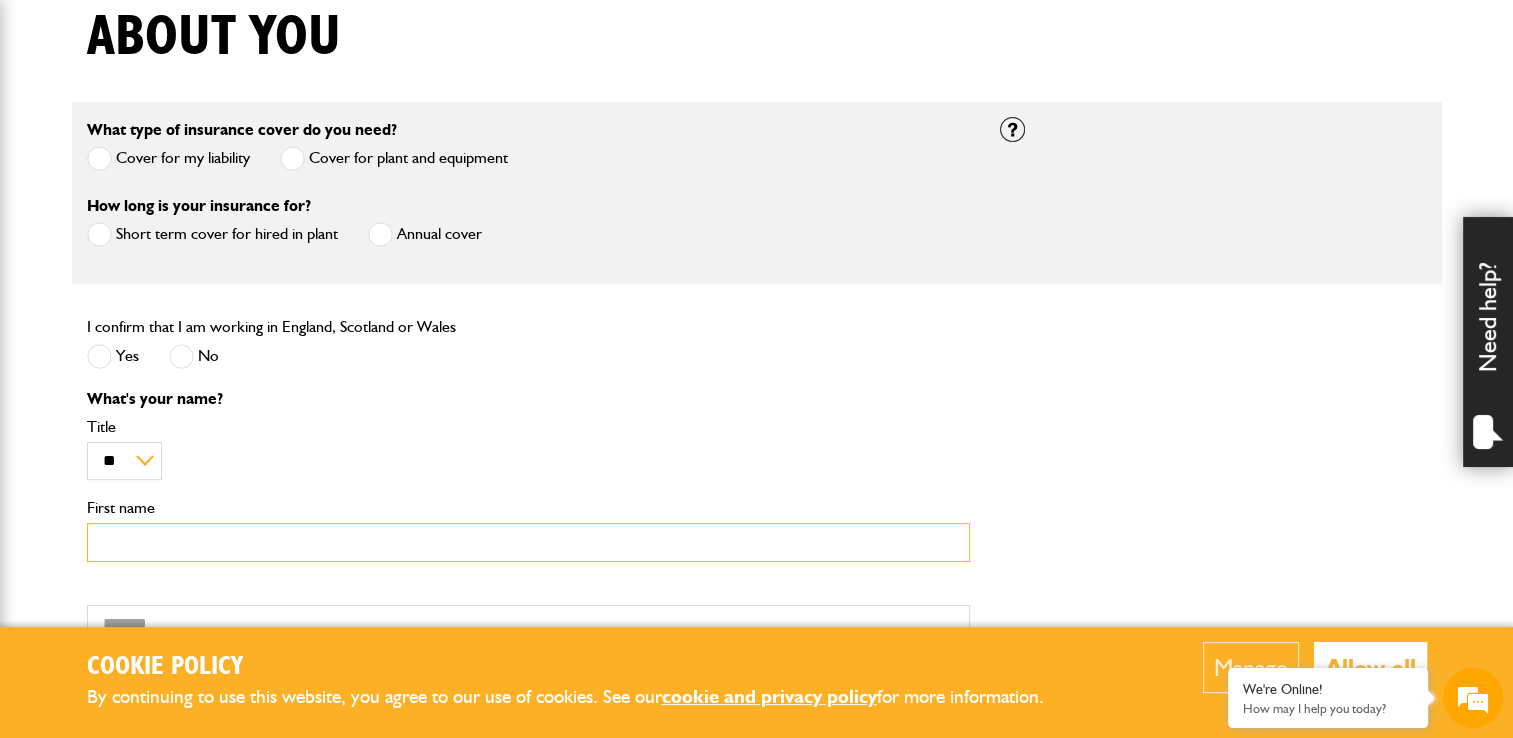 click on "First name" at bounding box center (528, 542) 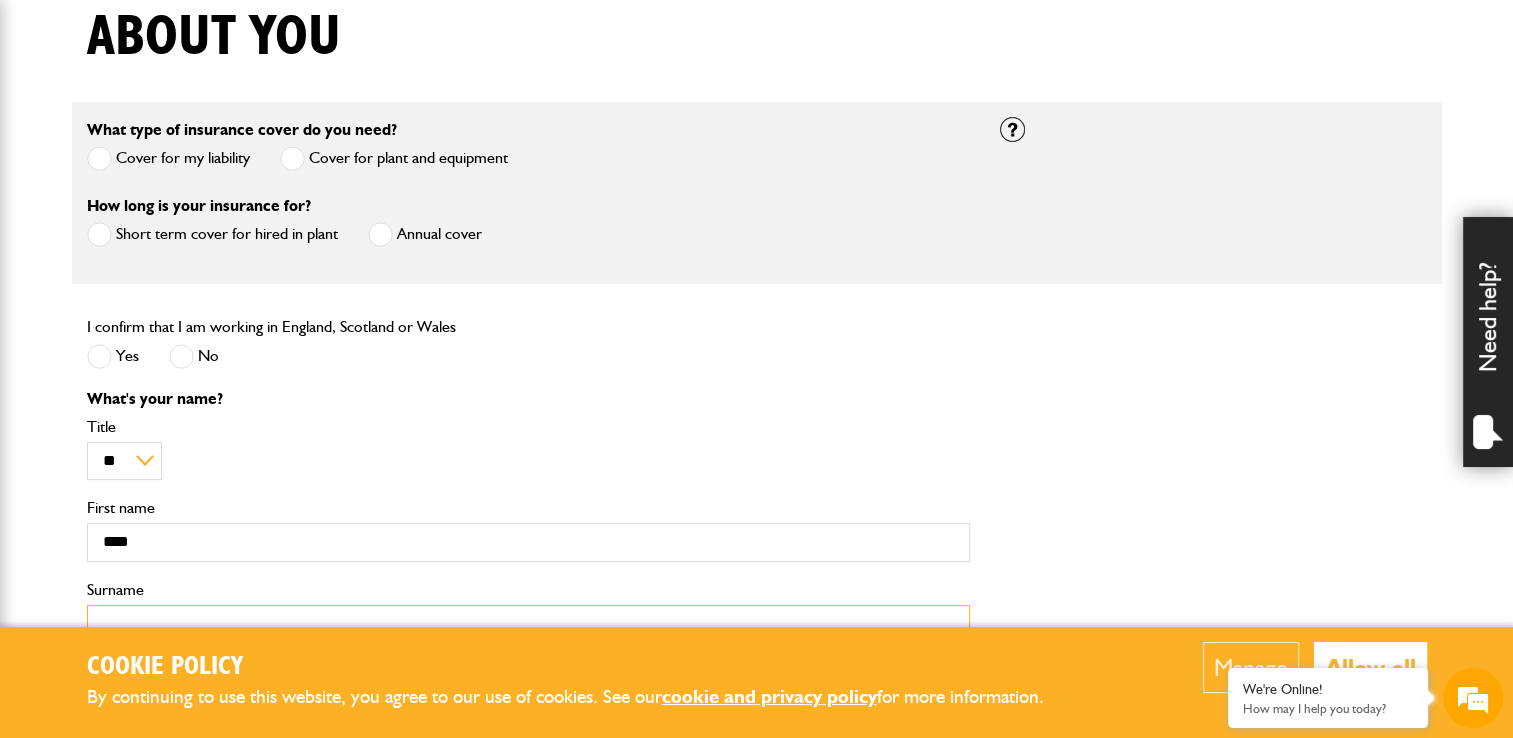 type on "*****" 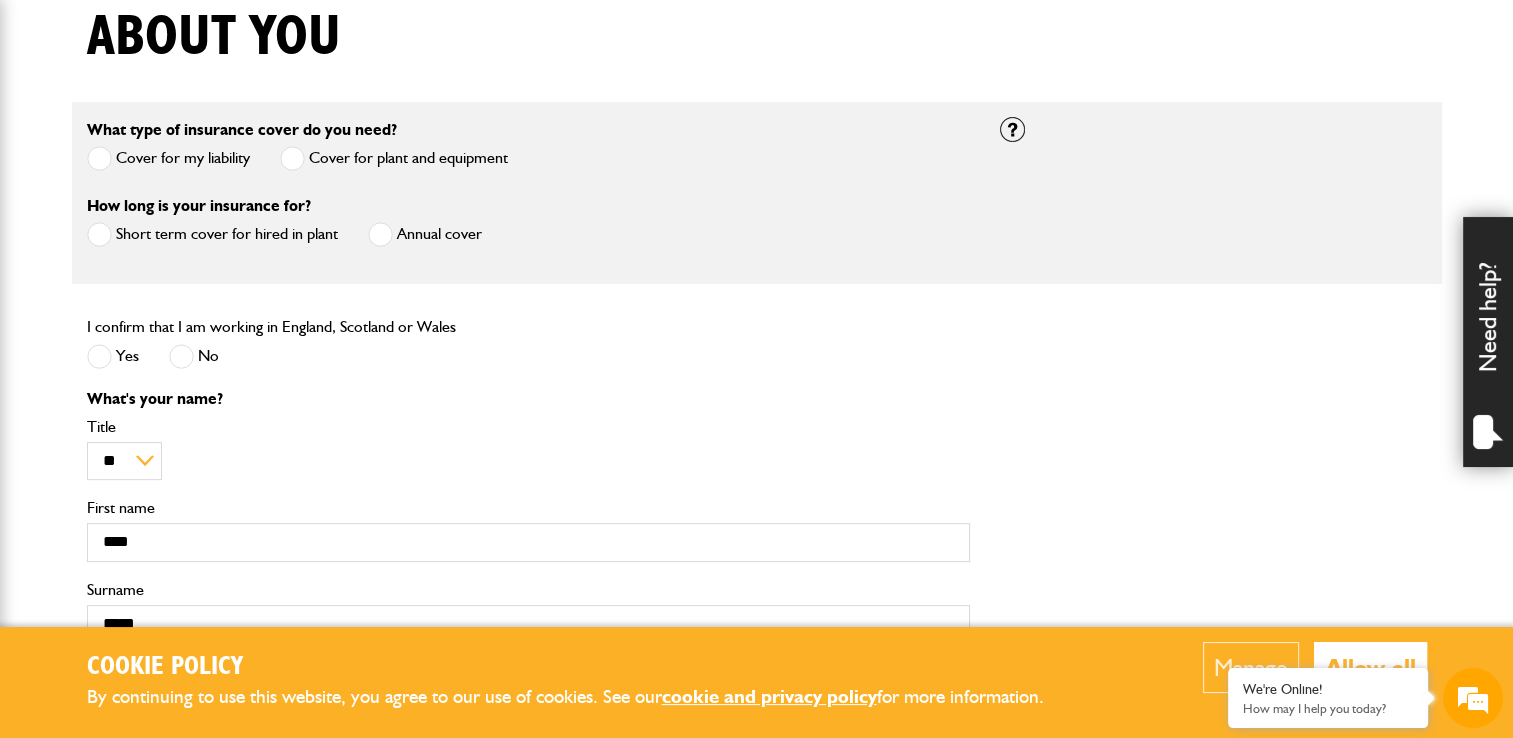 type on "**********" 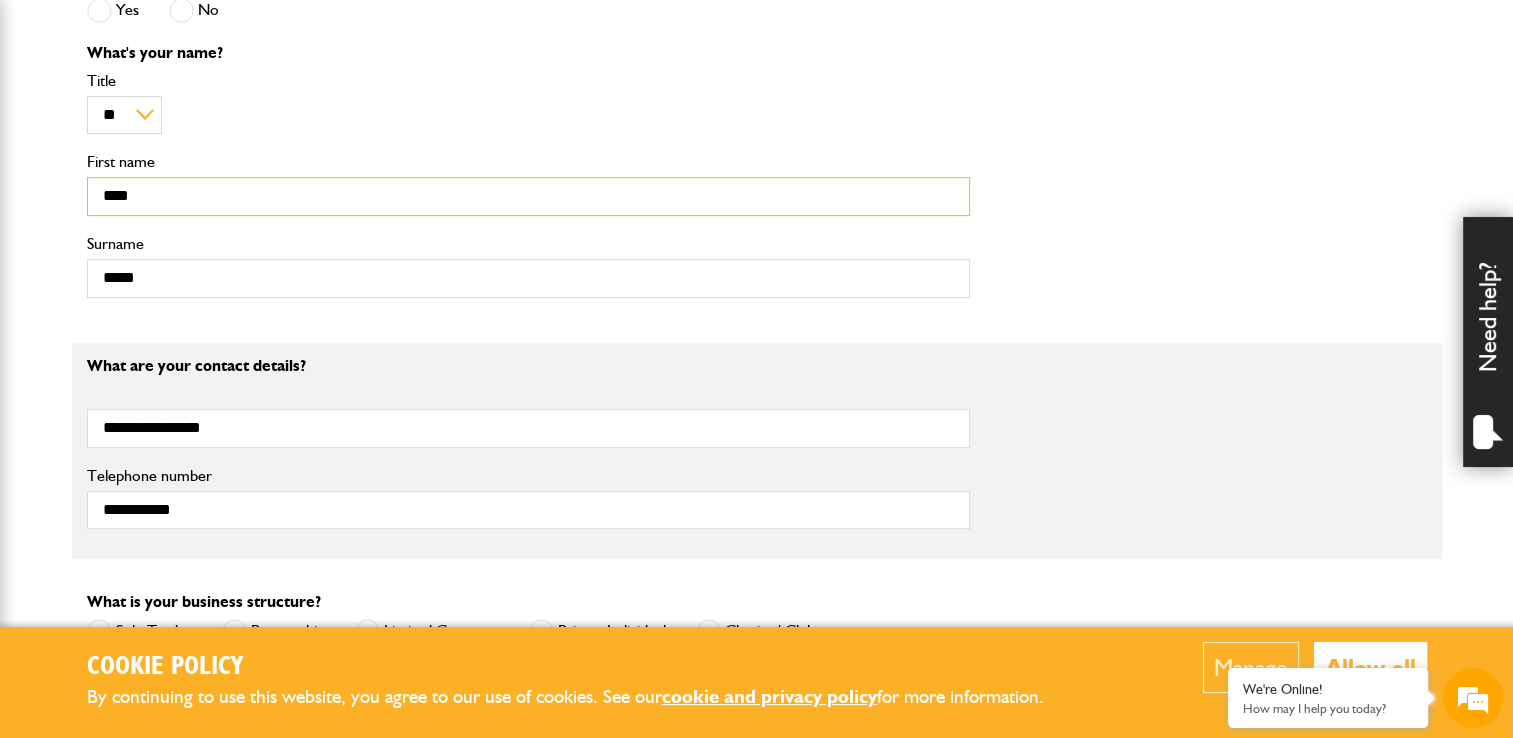scroll, scrollTop: 905, scrollLeft: 0, axis: vertical 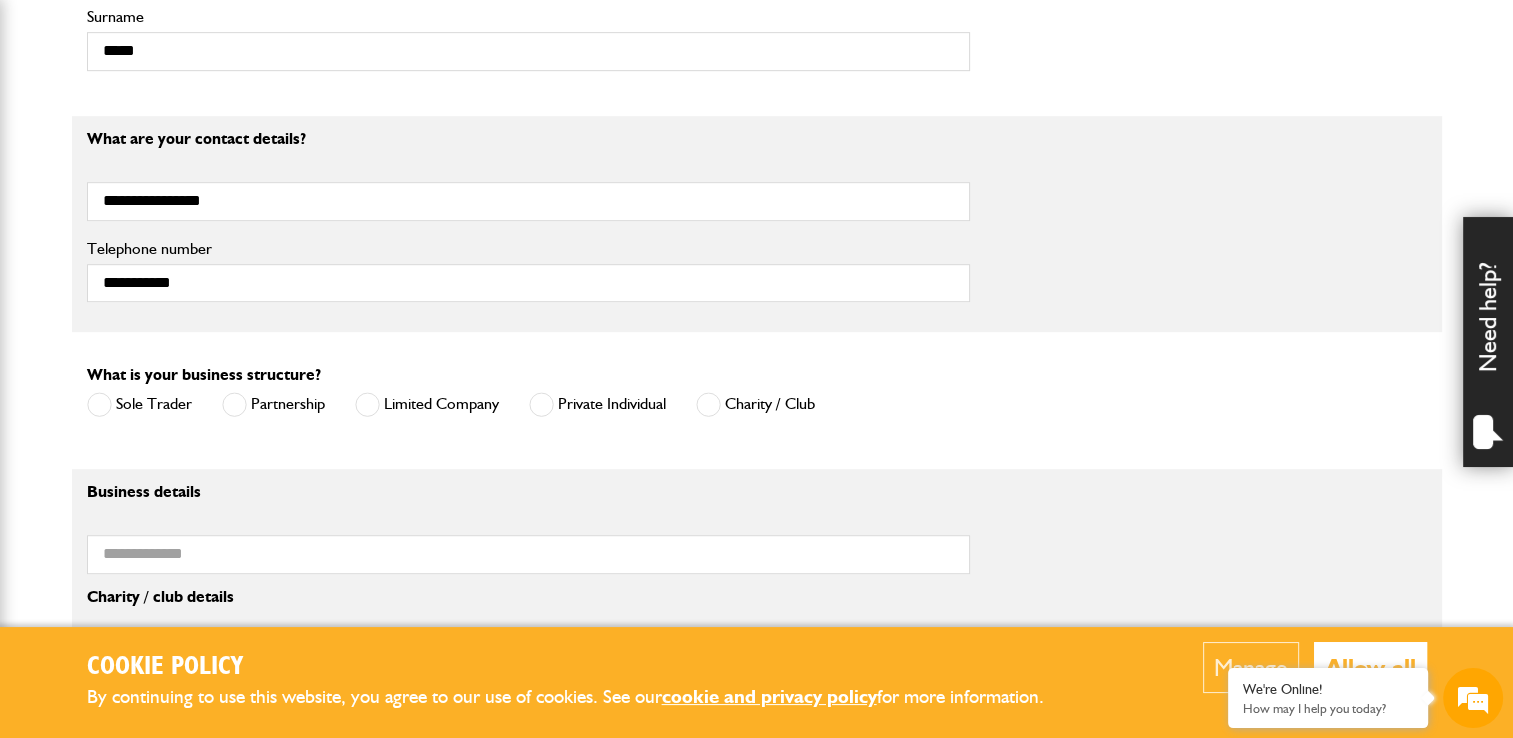 click at bounding box center (99, 404) 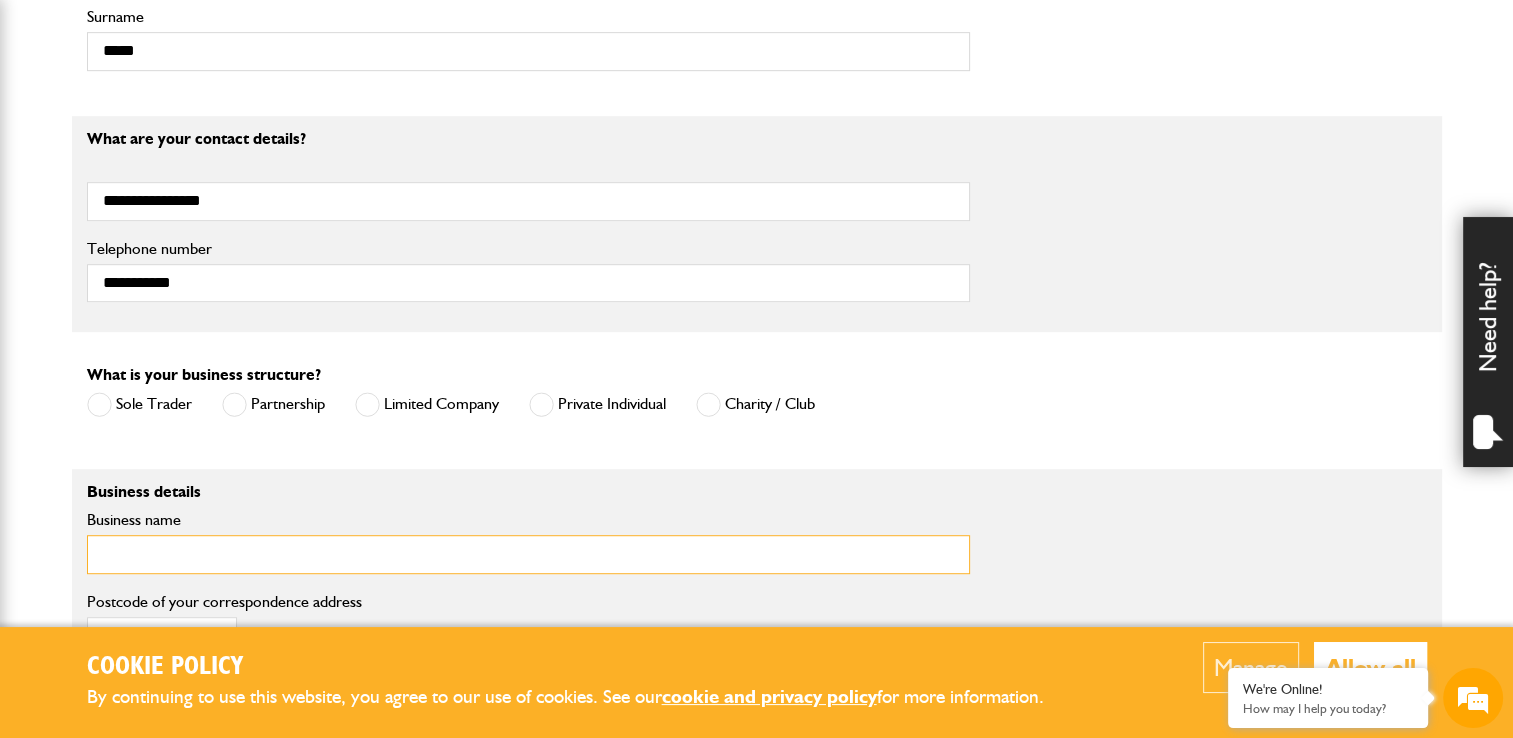 click on "Business name" at bounding box center (528, 554) 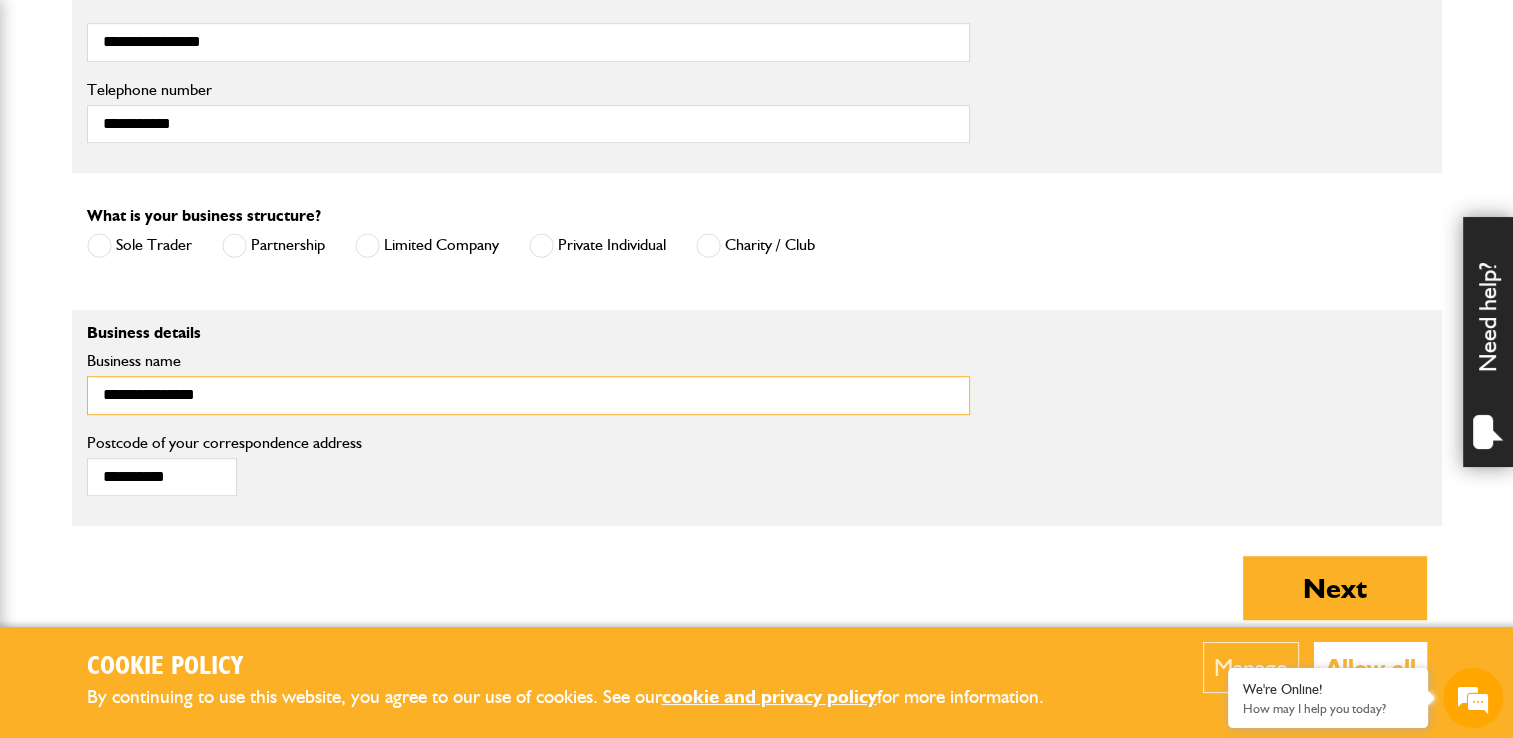 scroll, scrollTop: 1291, scrollLeft: 0, axis: vertical 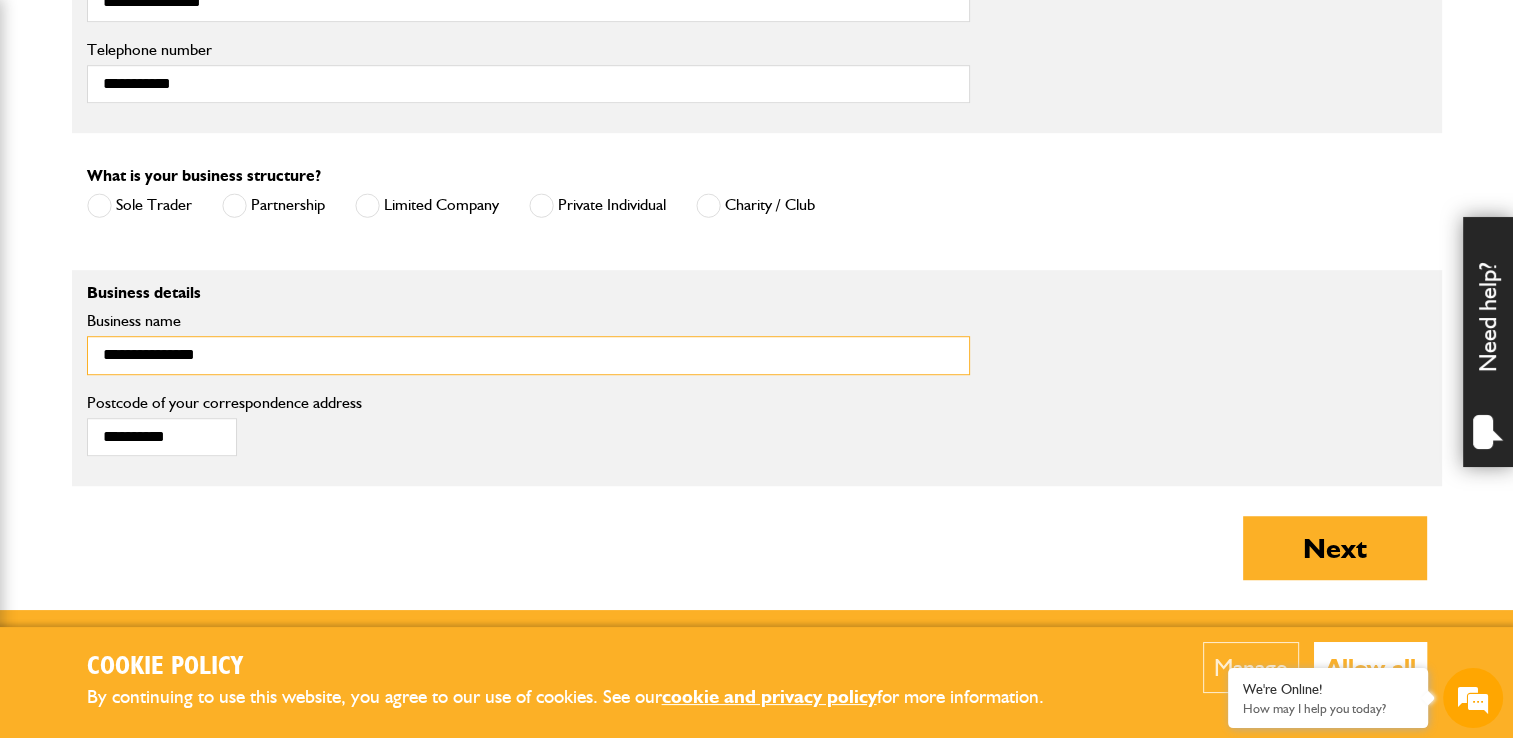 type on "**********" 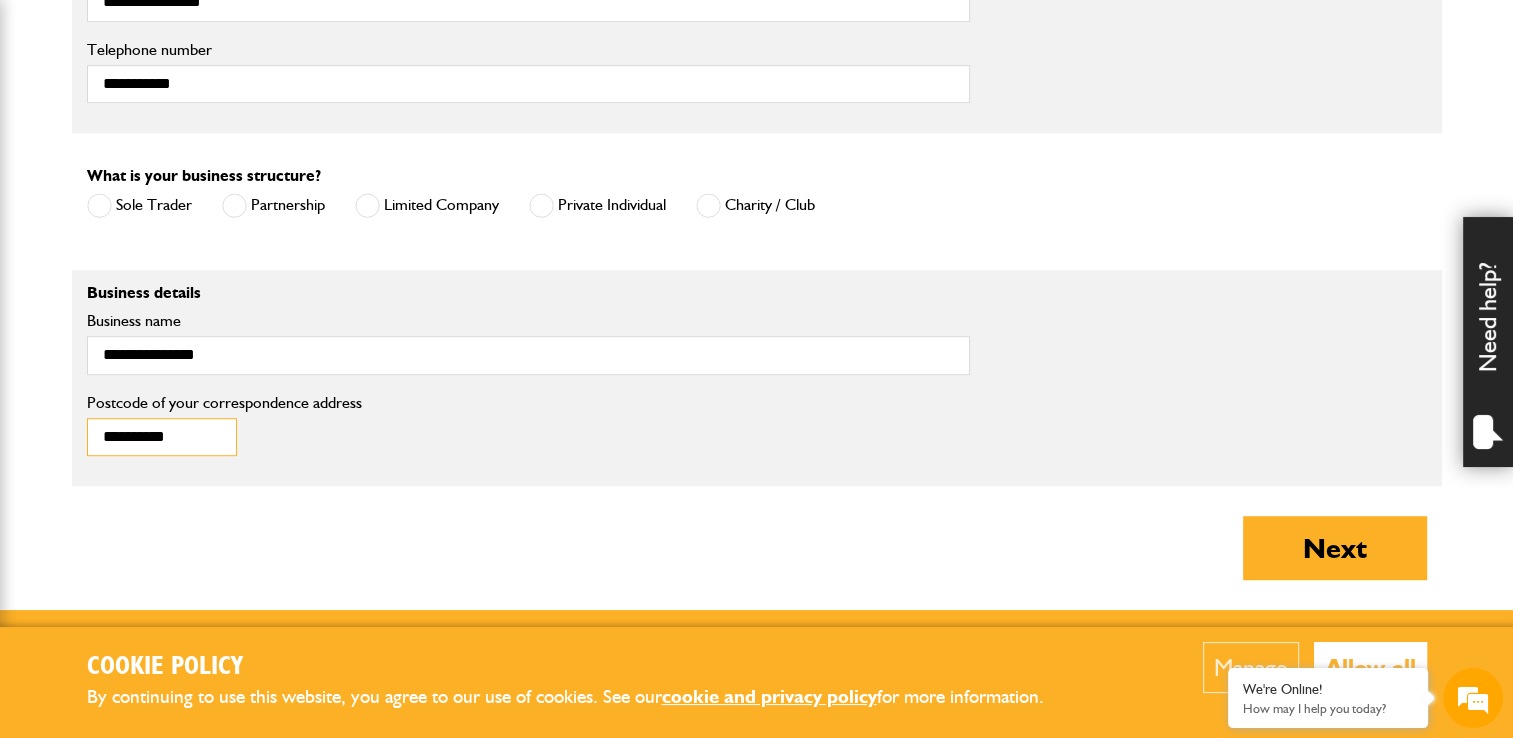 click on "**********" at bounding box center (162, 437) 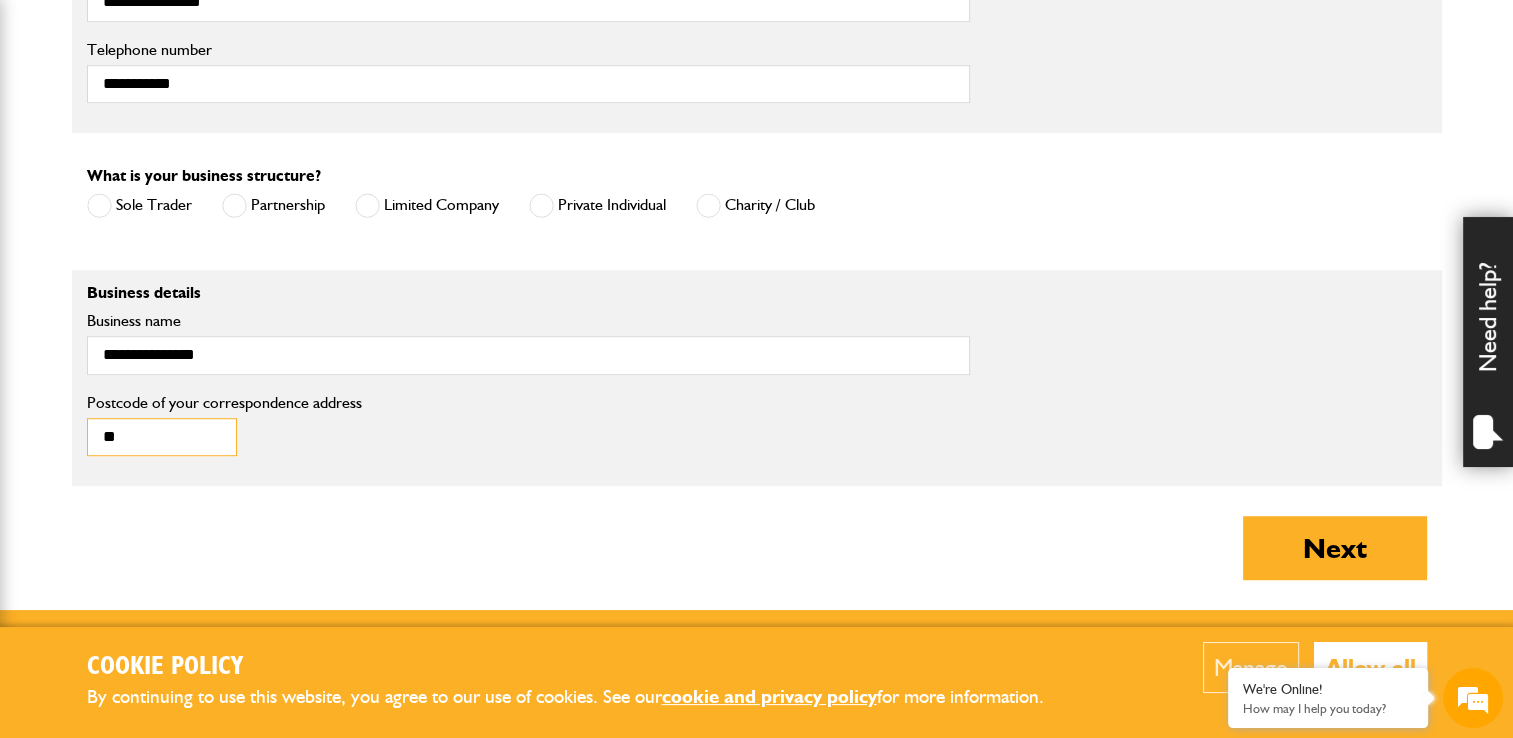 type on "********" 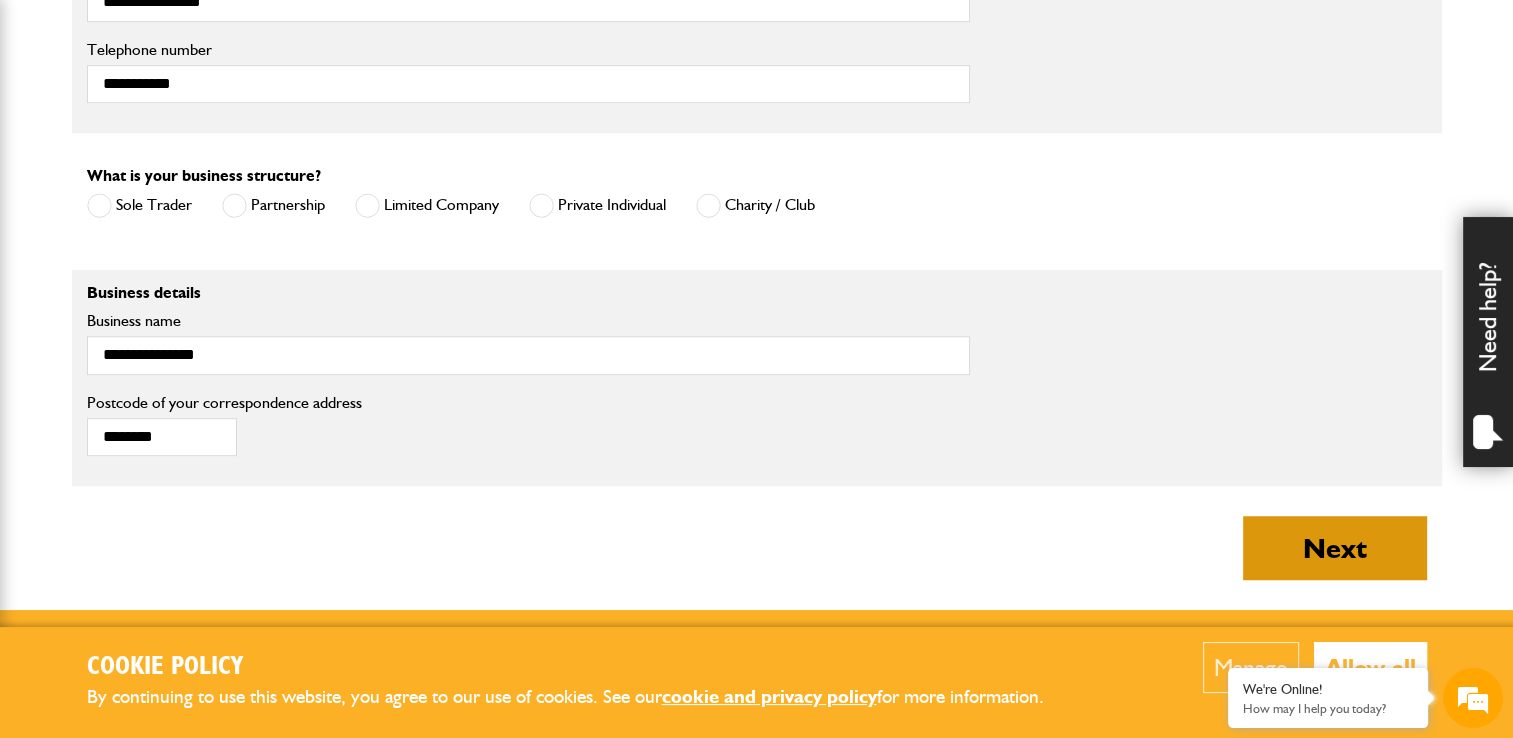 click on "Next" at bounding box center [1335, 548] 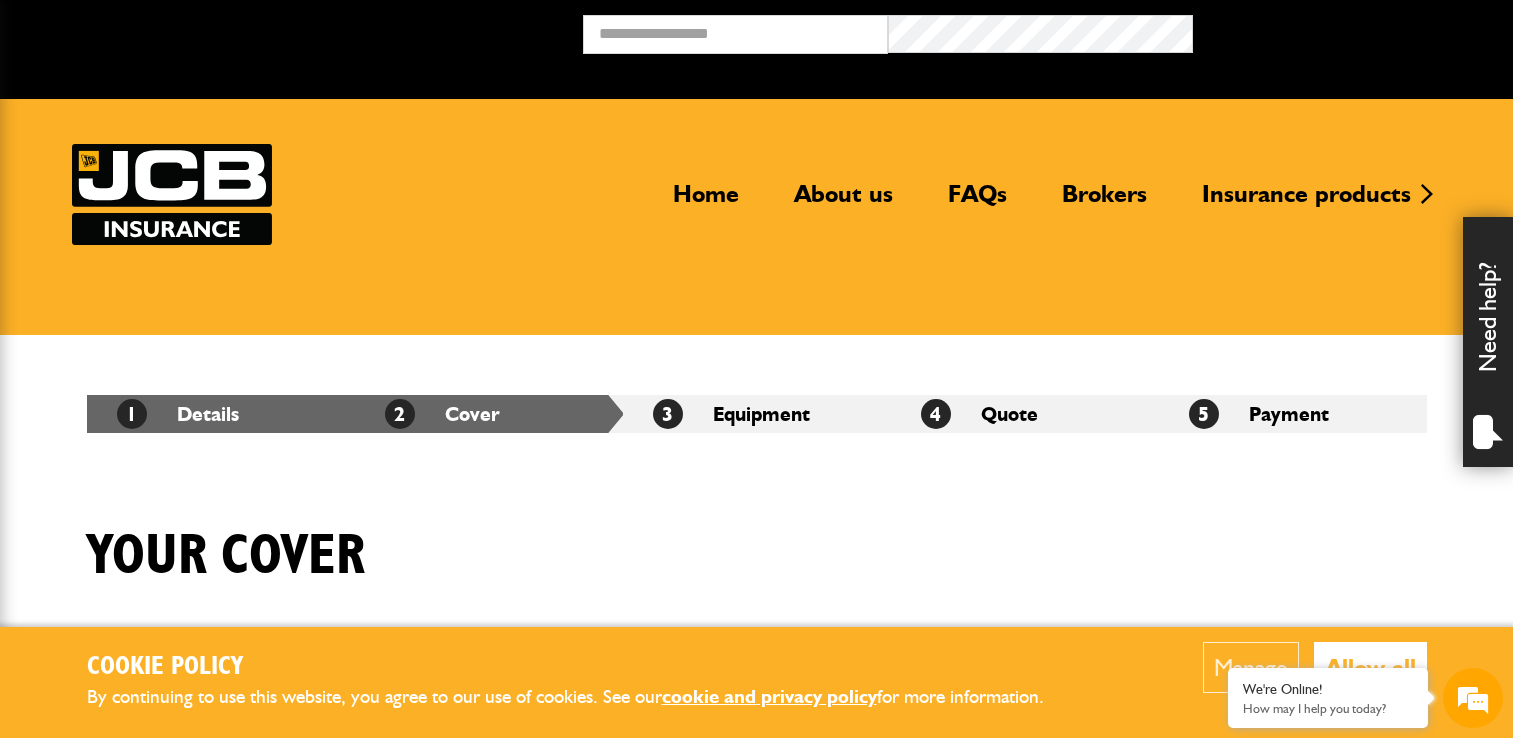 scroll, scrollTop: 0, scrollLeft: 0, axis: both 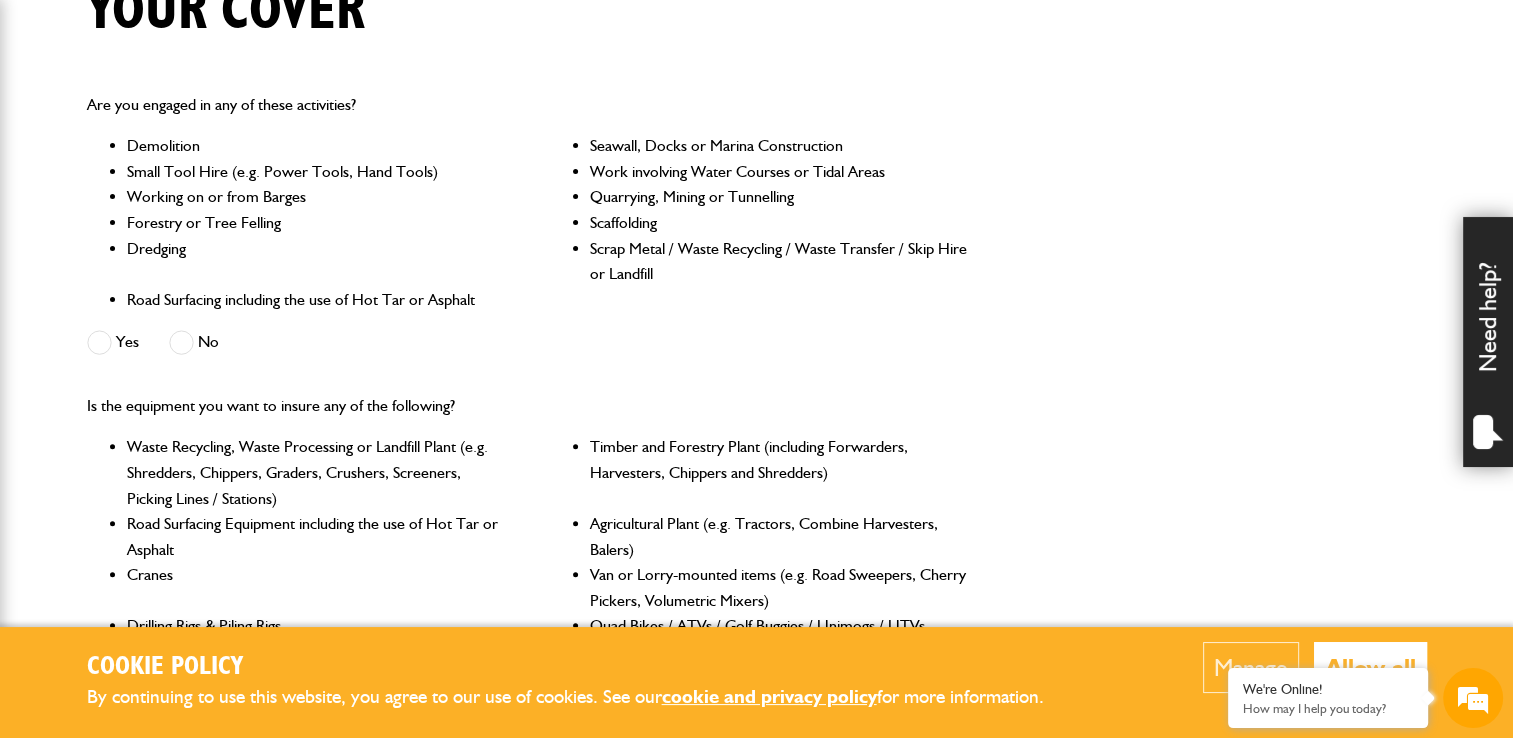 click at bounding box center [181, 342] 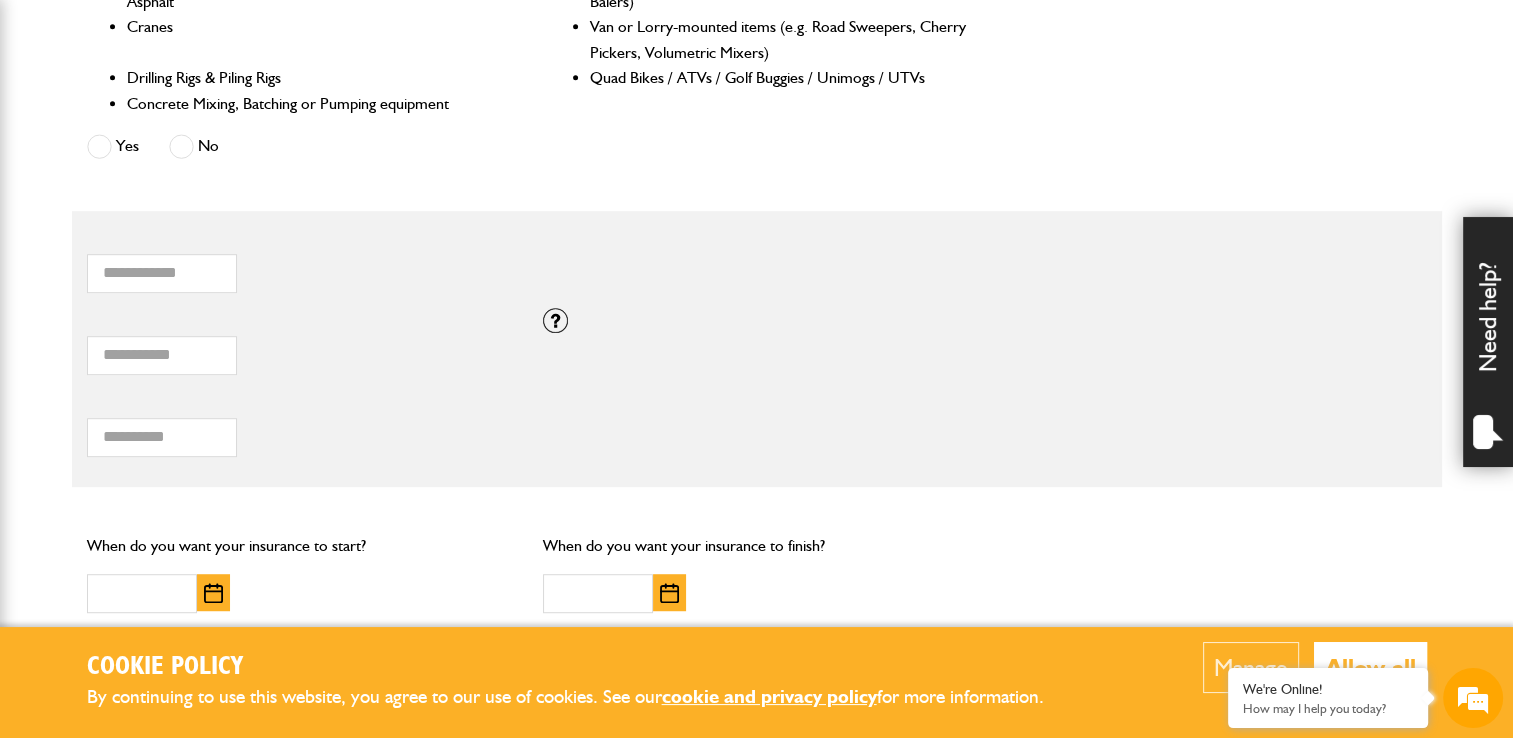 scroll, scrollTop: 1105, scrollLeft: 0, axis: vertical 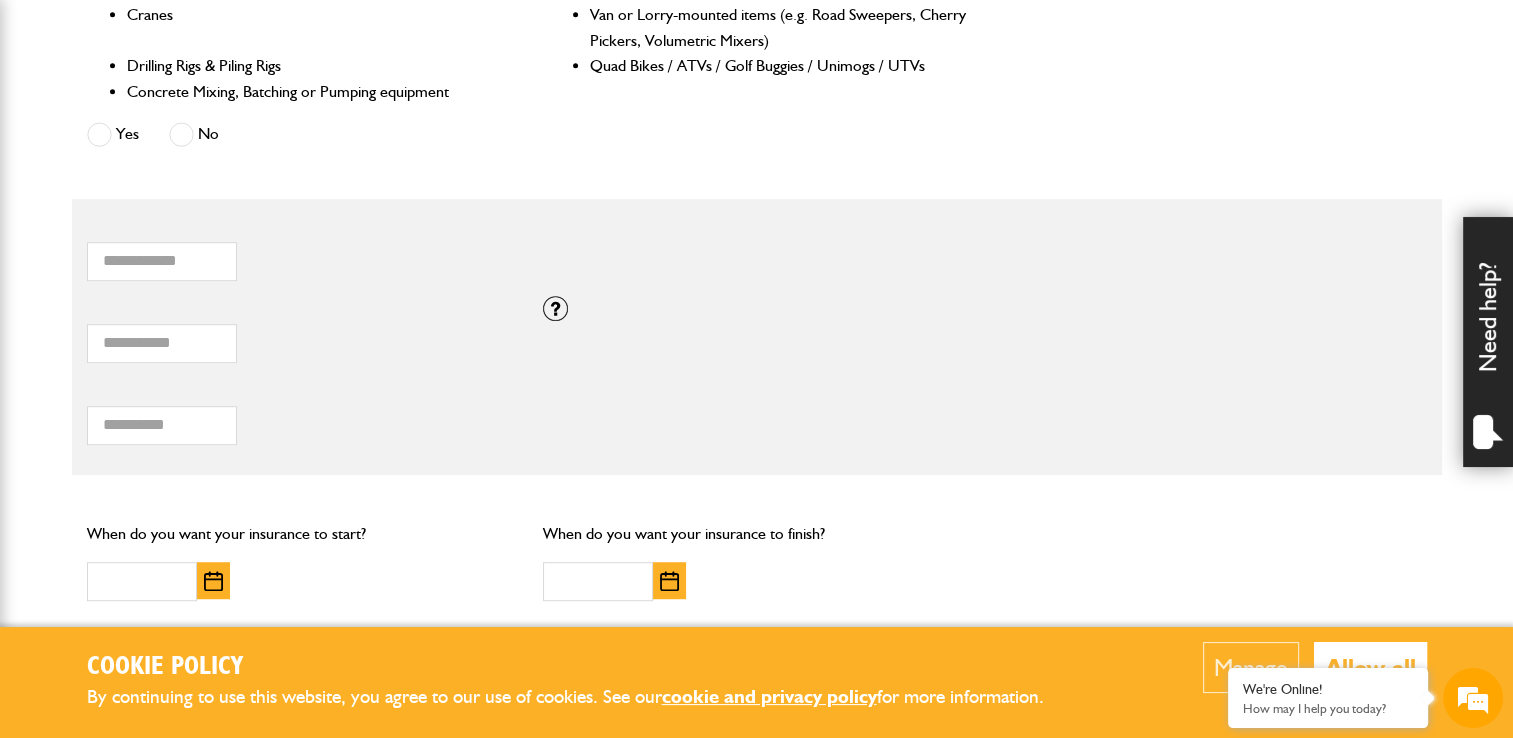 click at bounding box center [181, 134] 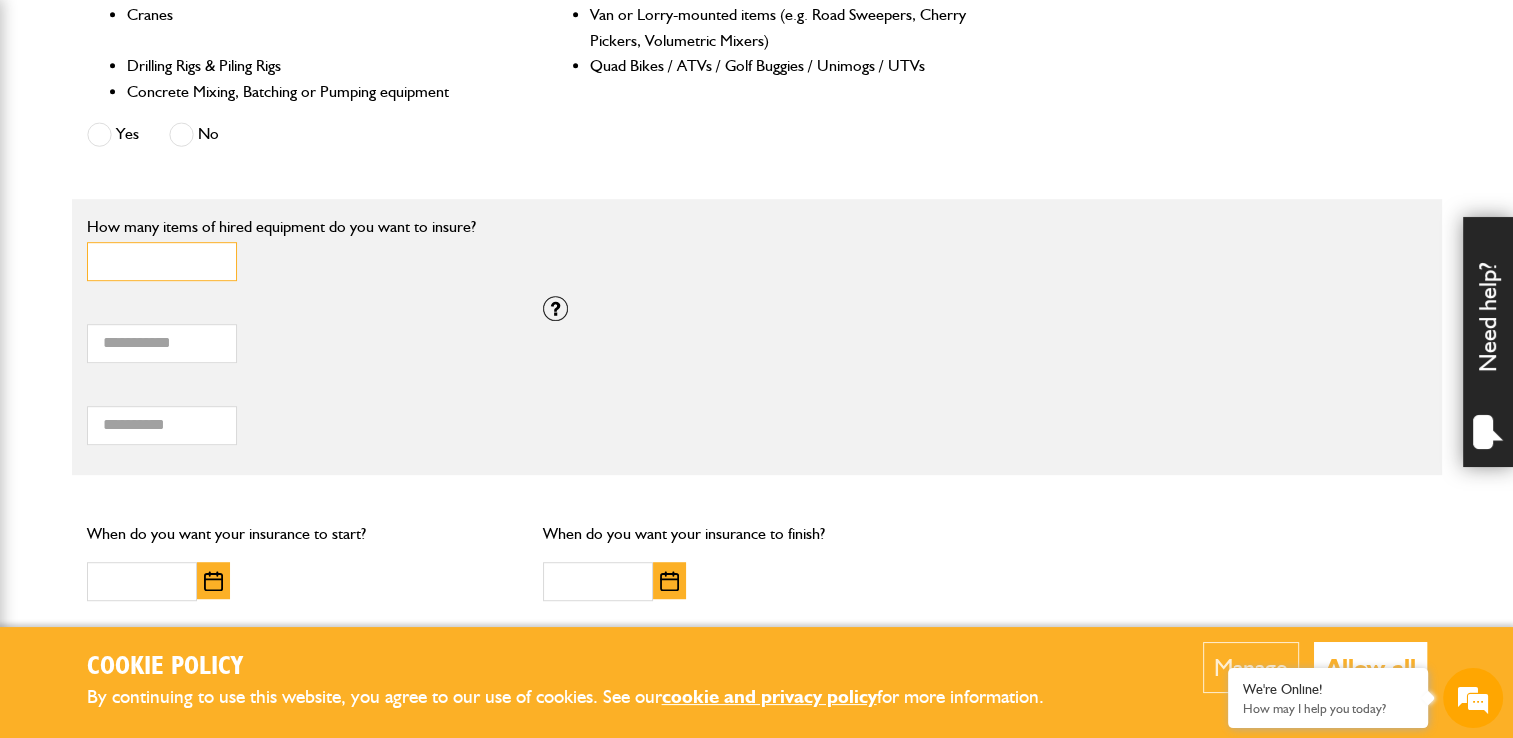 type on "*" 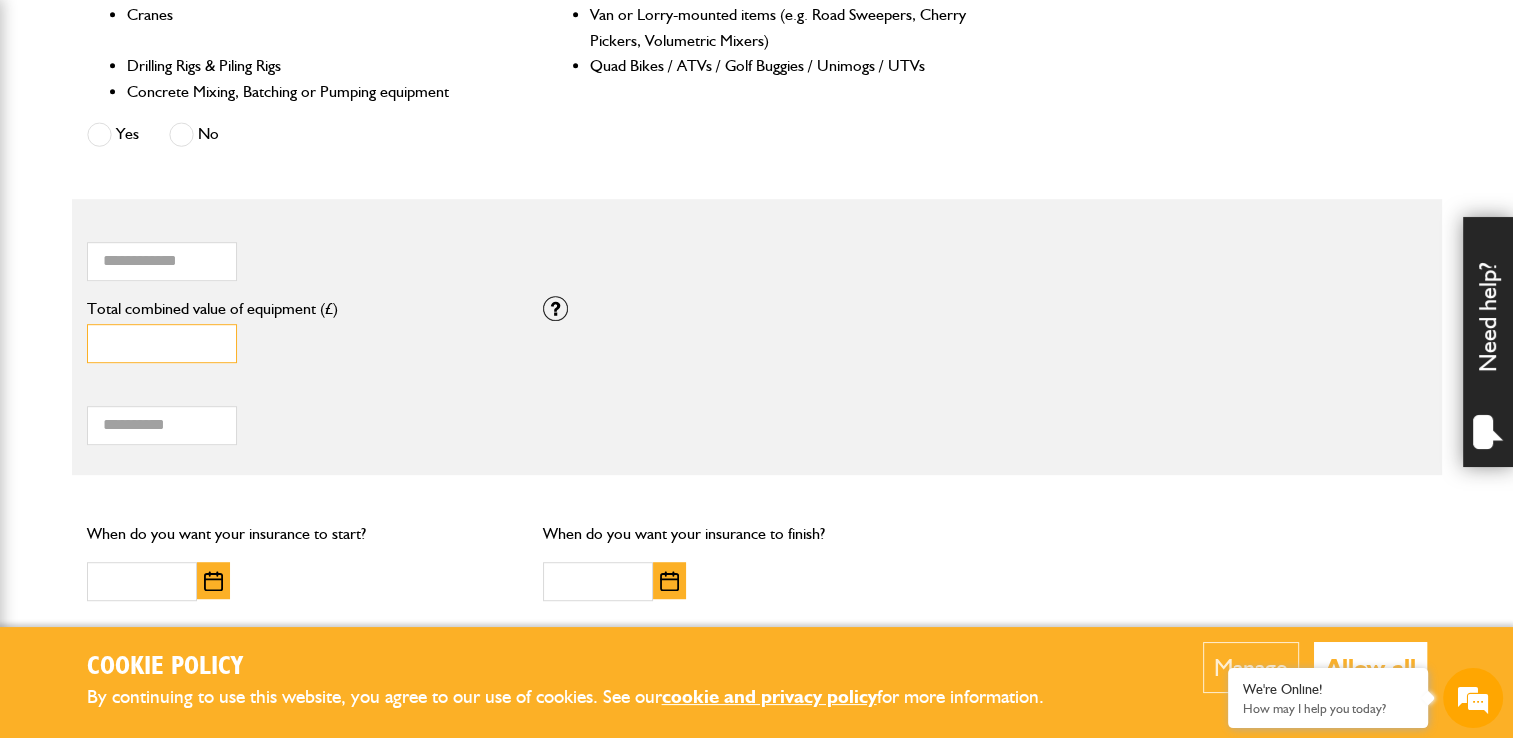 click on "*" at bounding box center [162, 343] 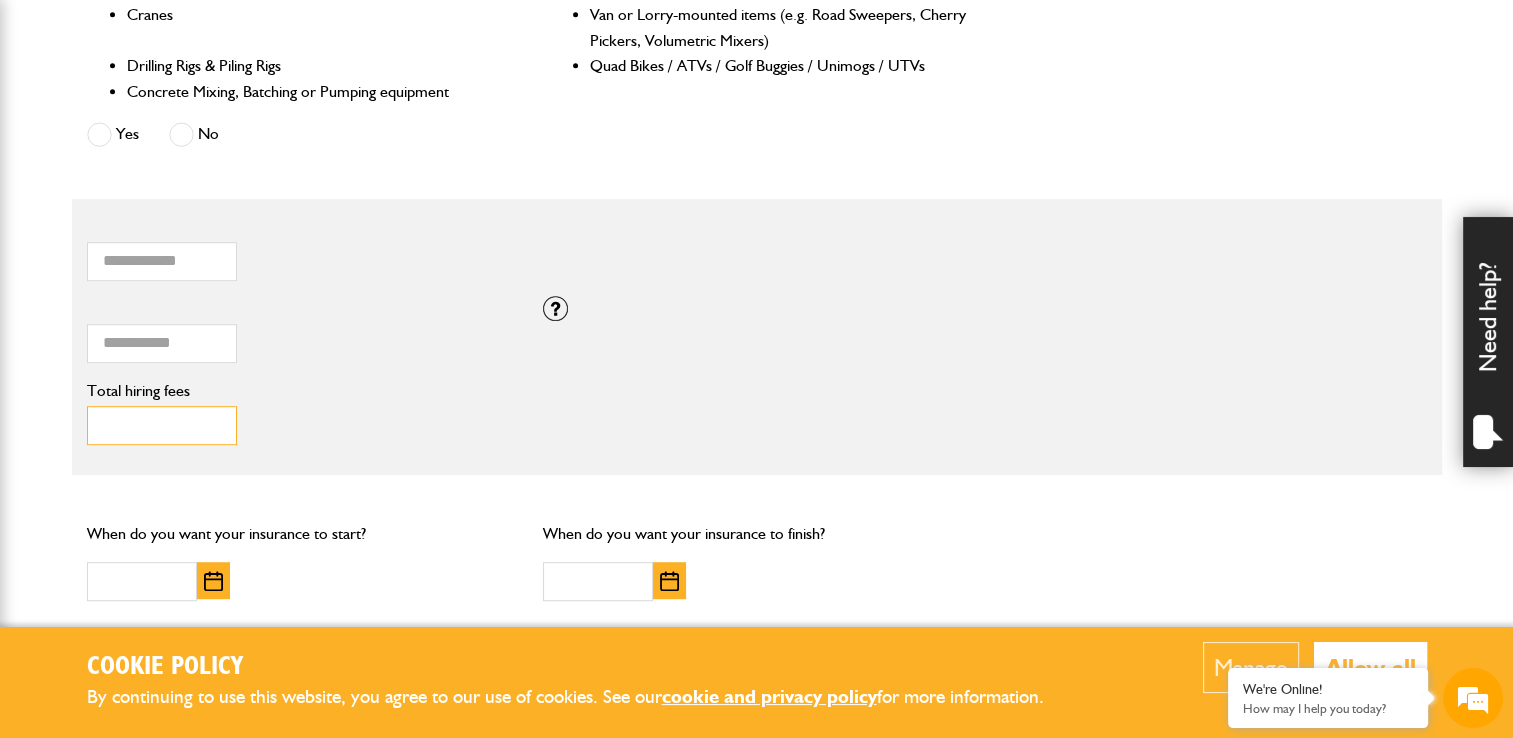 click on "Total hiring fees" at bounding box center [162, 425] 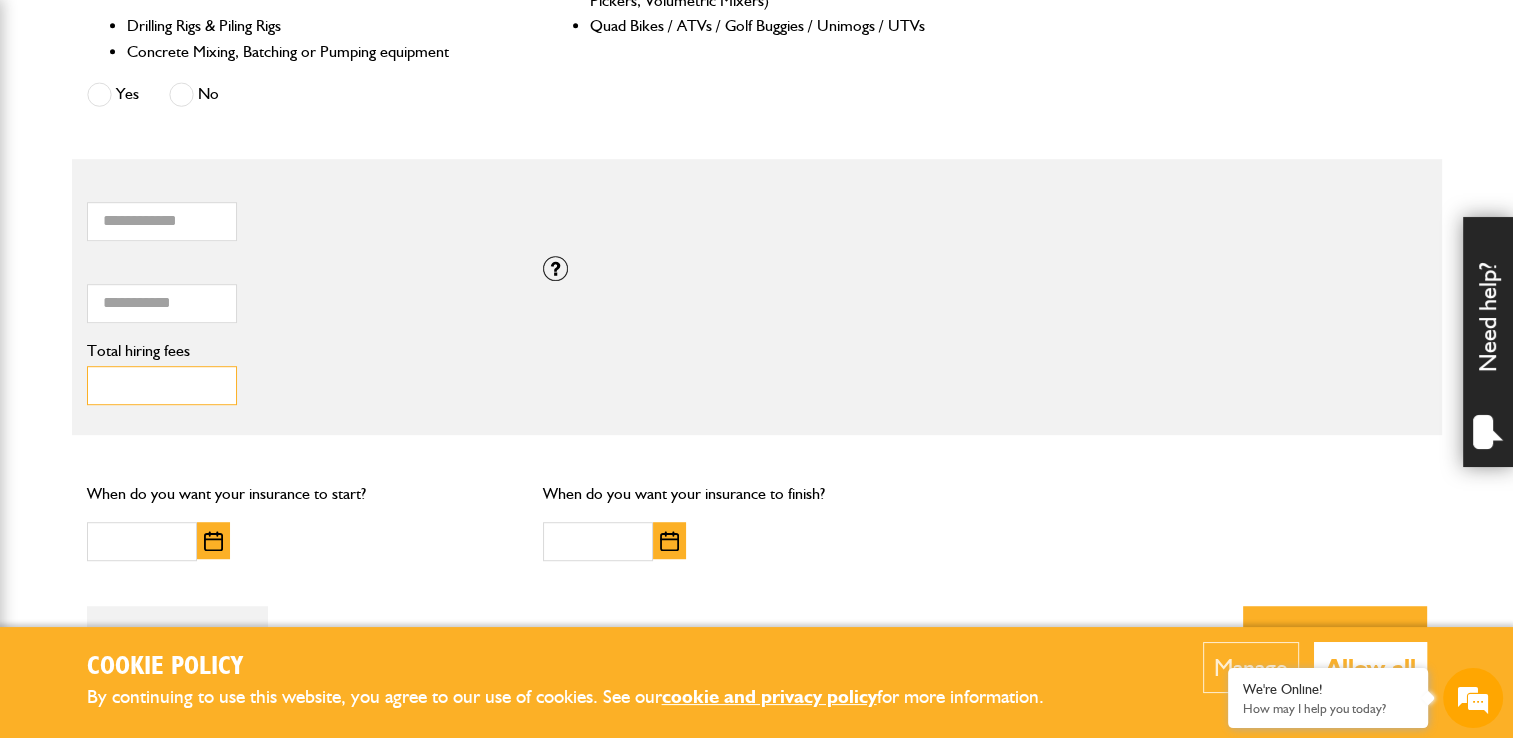 scroll, scrollTop: 1305, scrollLeft: 0, axis: vertical 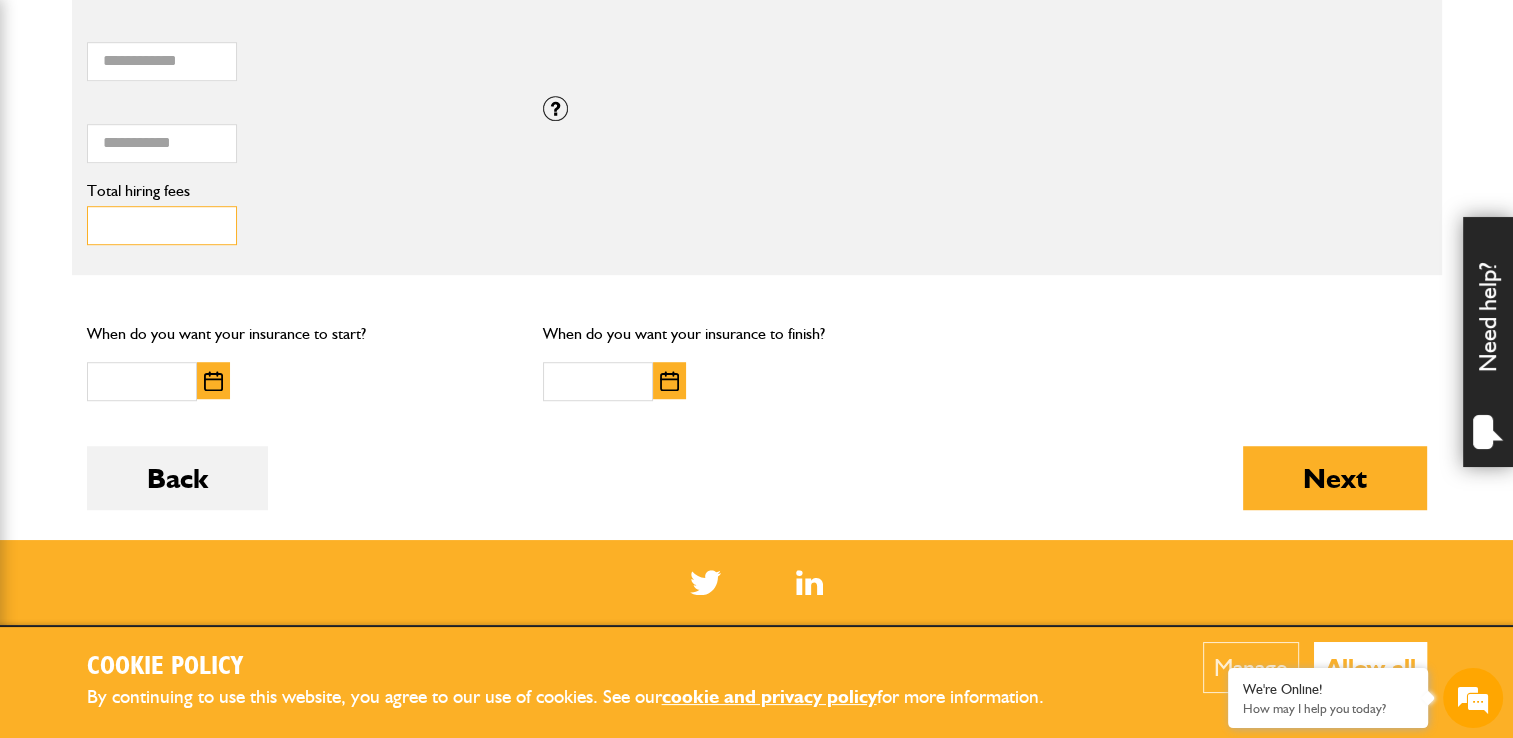 type on "***" 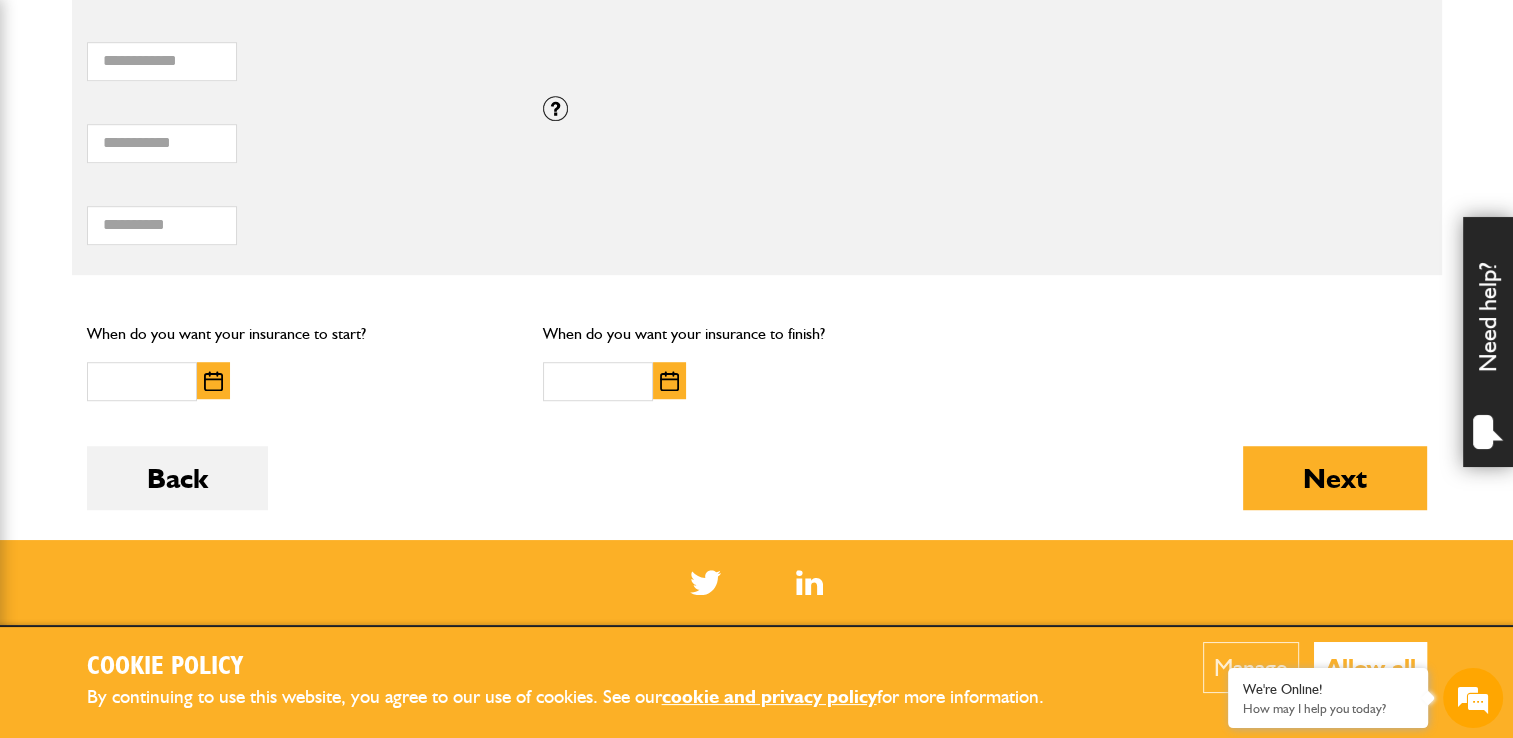 click at bounding box center [213, 381] 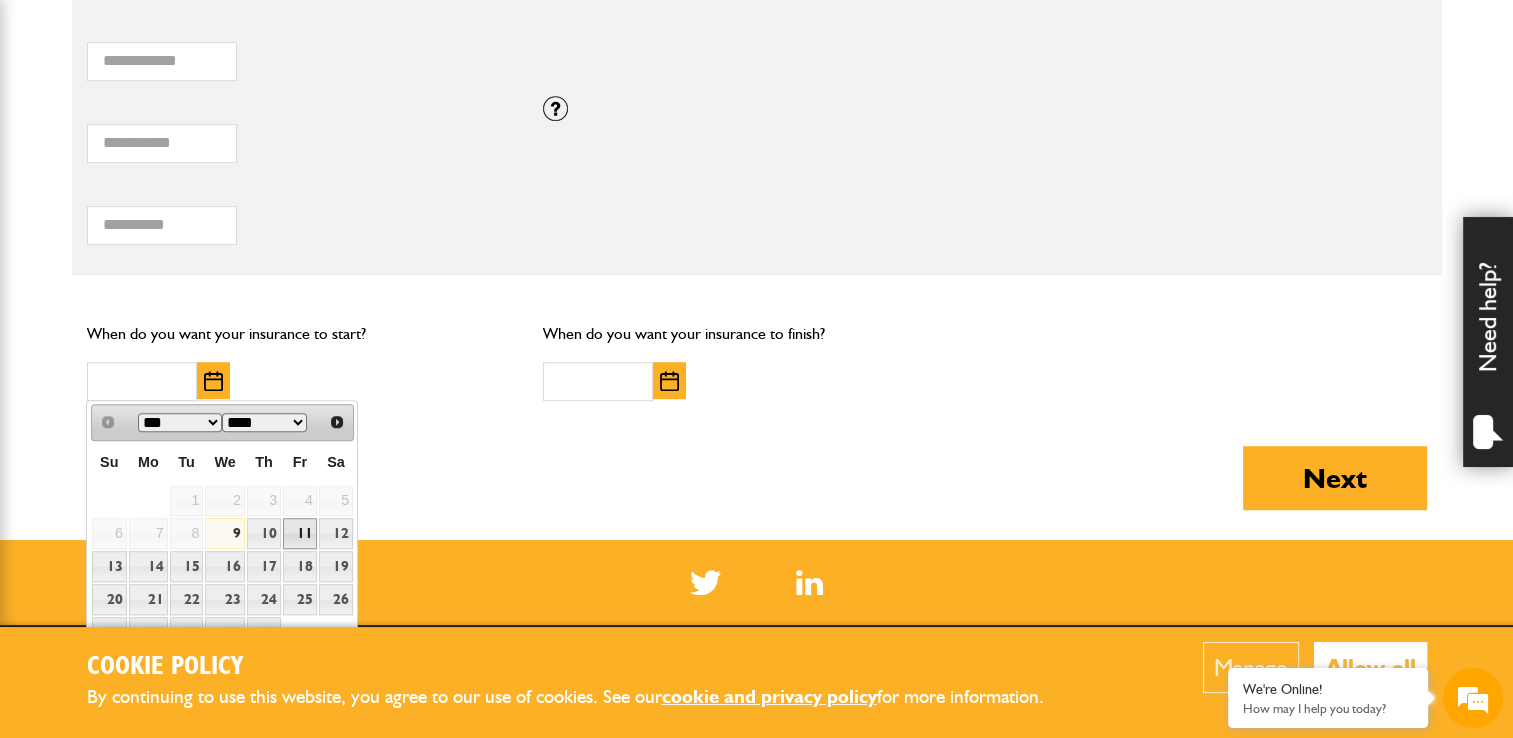 click on "11" at bounding box center [300, 533] 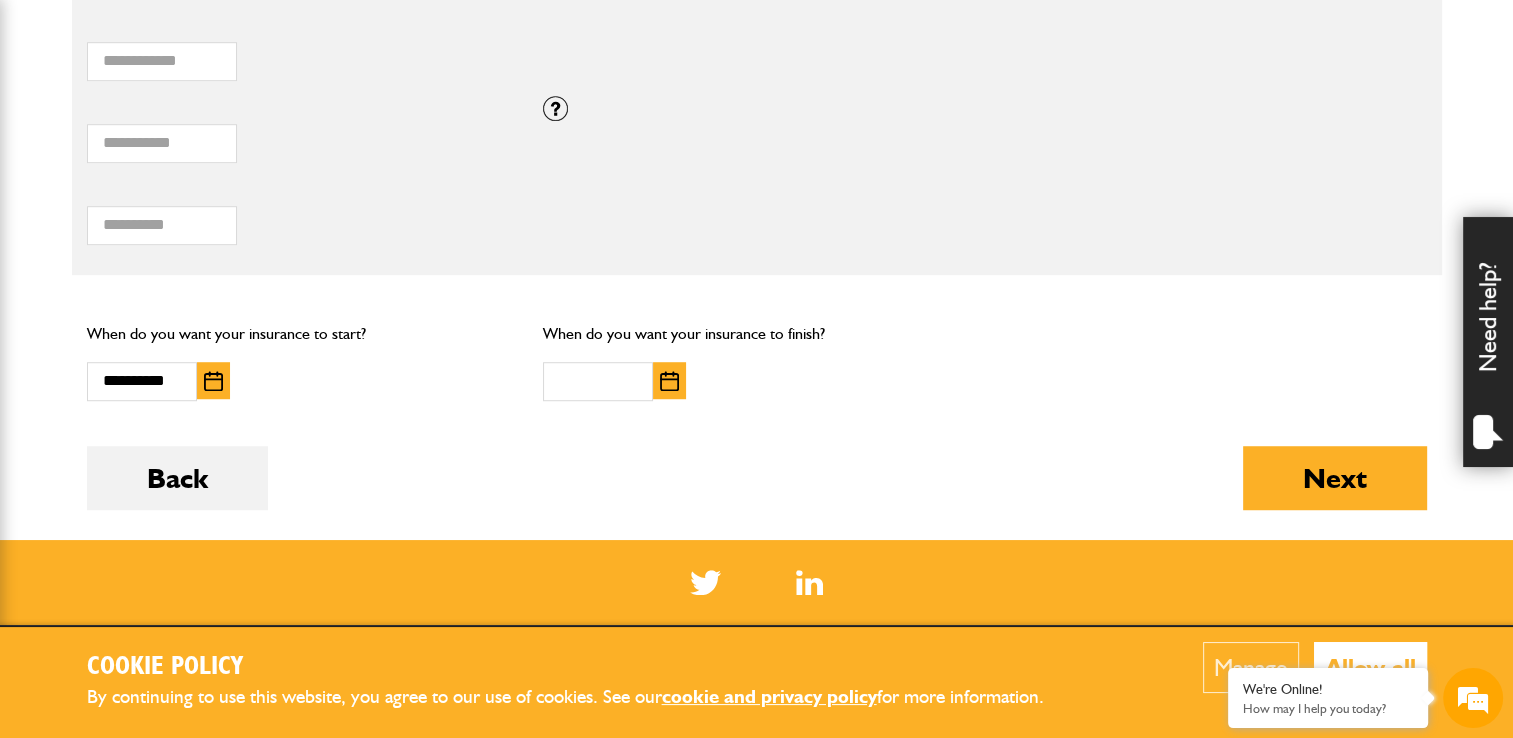 click at bounding box center [669, 381] 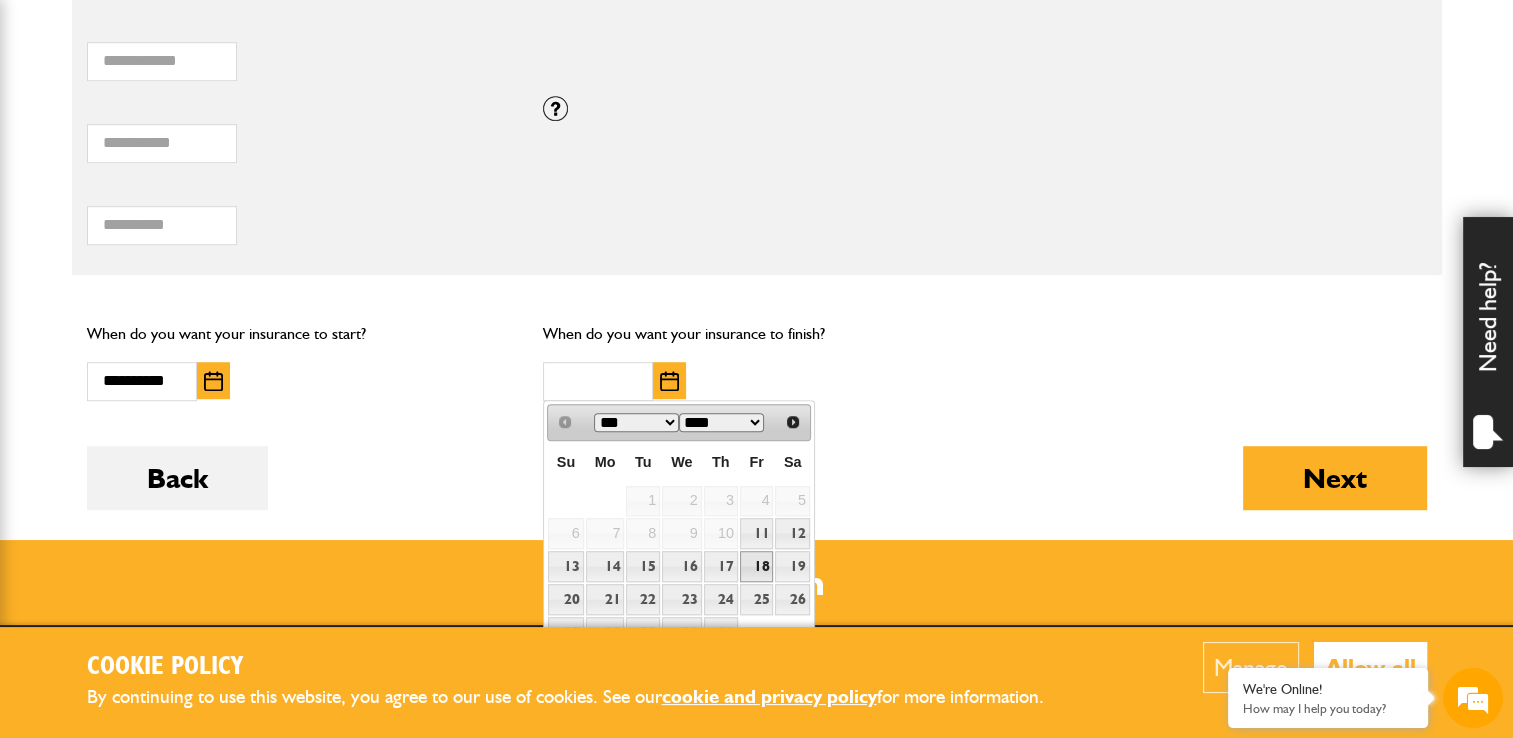 click on "18" at bounding box center (757, 566) 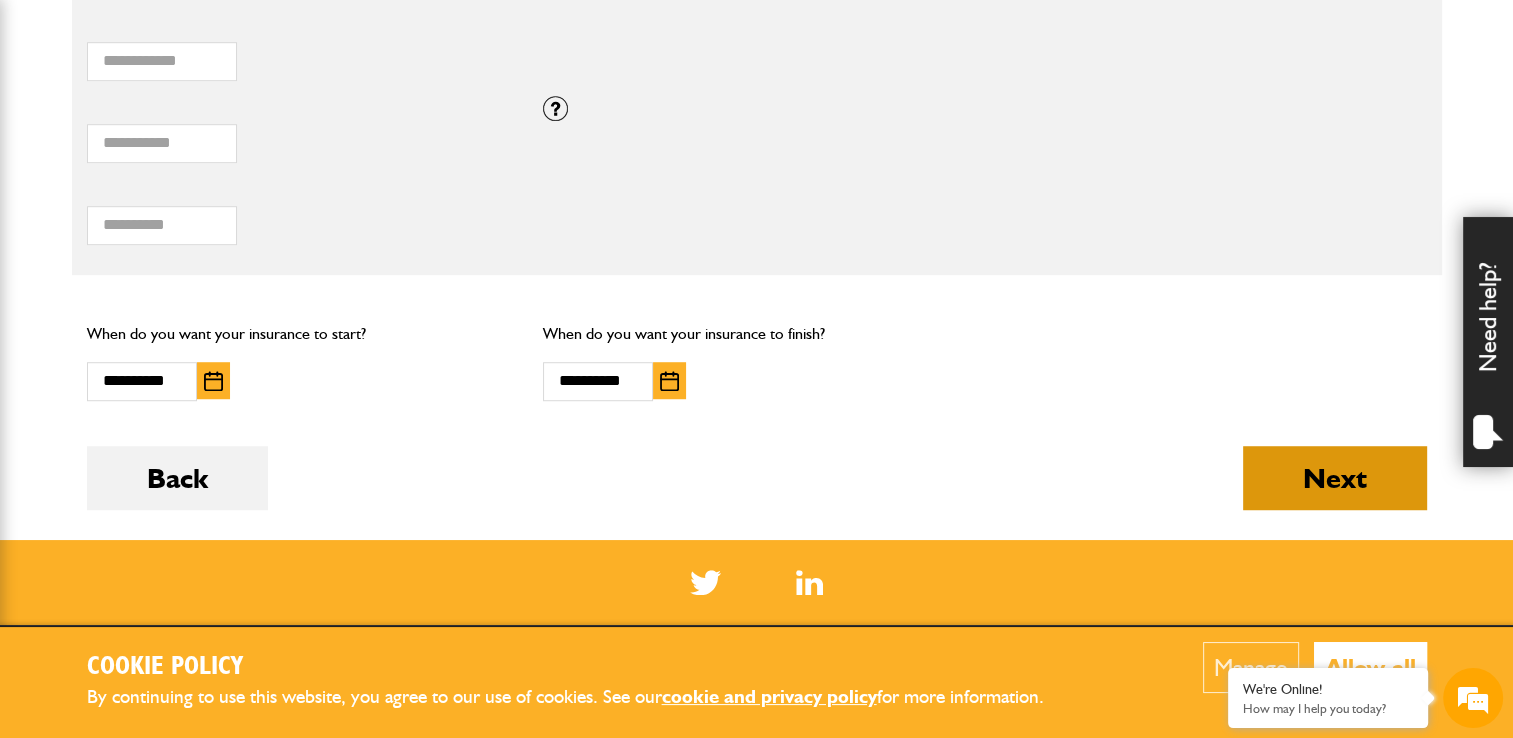 click on "Next" at bounding box center (1335, 478) 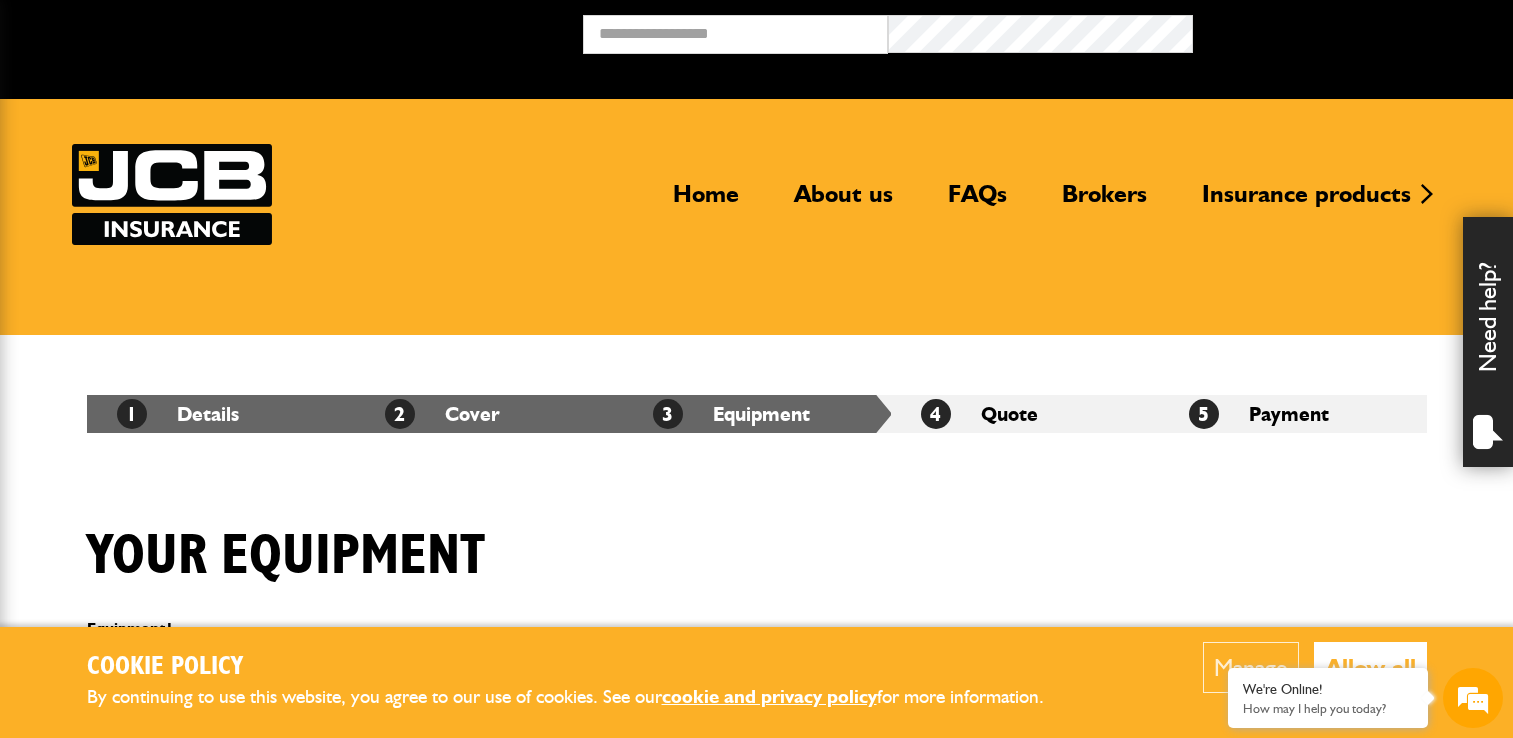 scroll, scrollTop: 0, scrollLeft: 0, axis: both 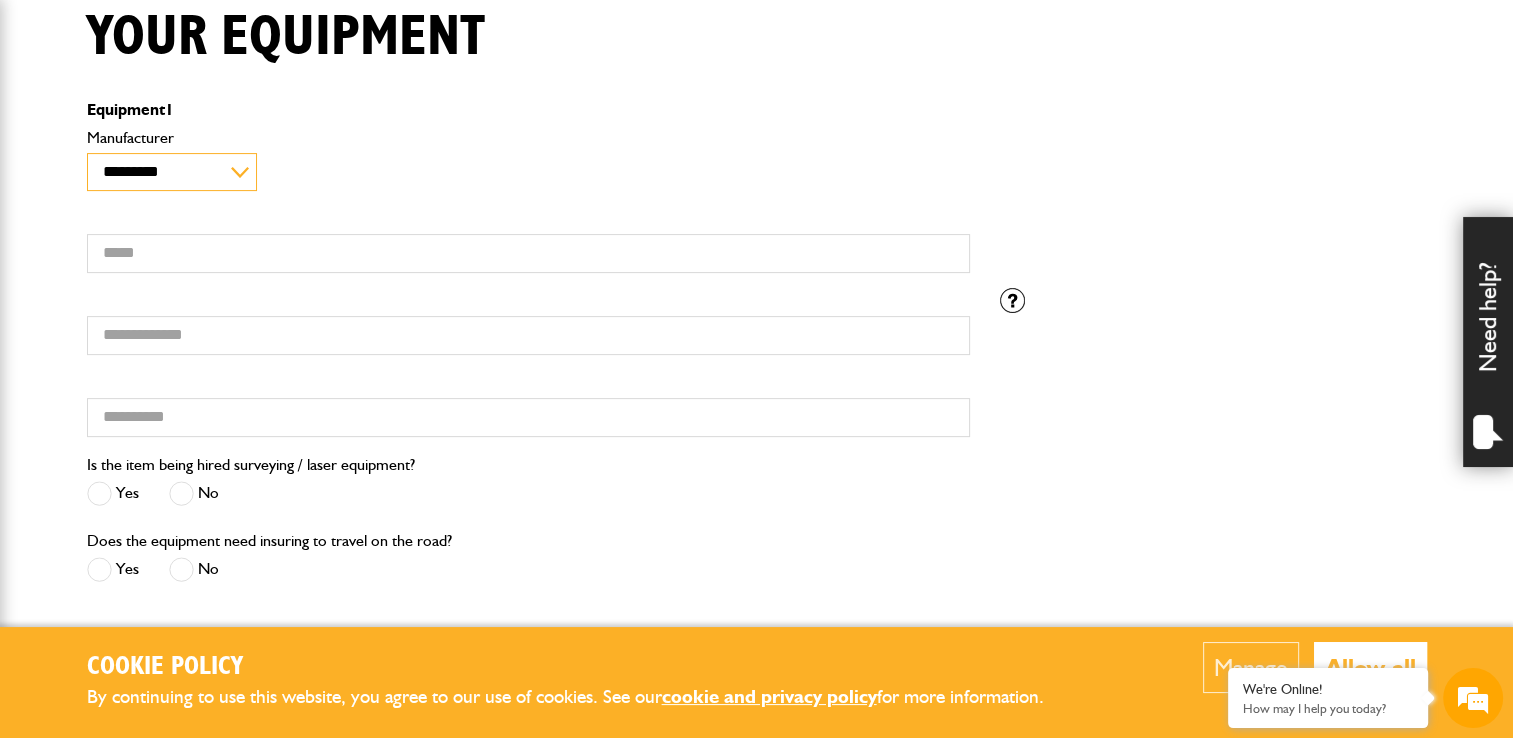 click on "**********" at bounding box center [172, 172] 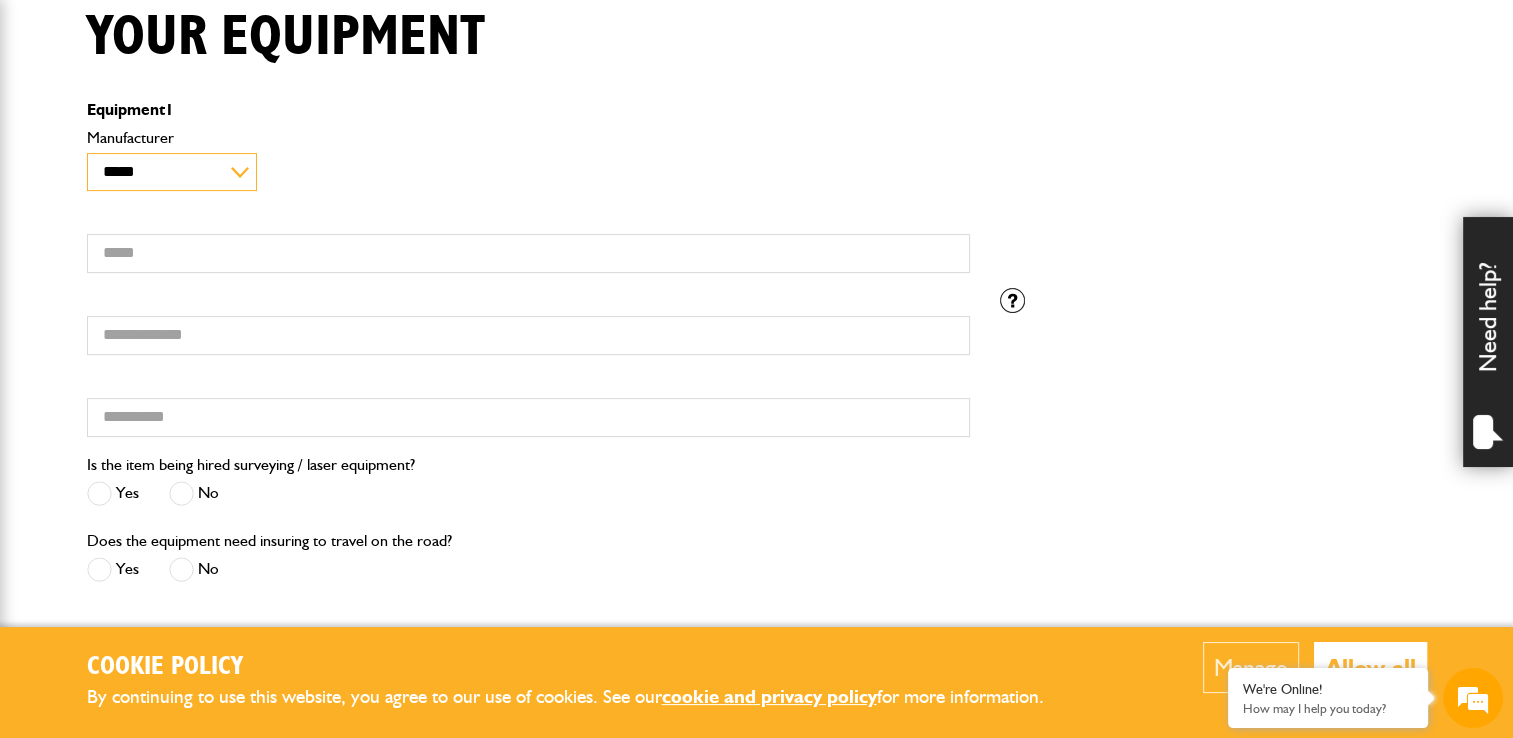 click on "**********" at bounding box center [172, 172] 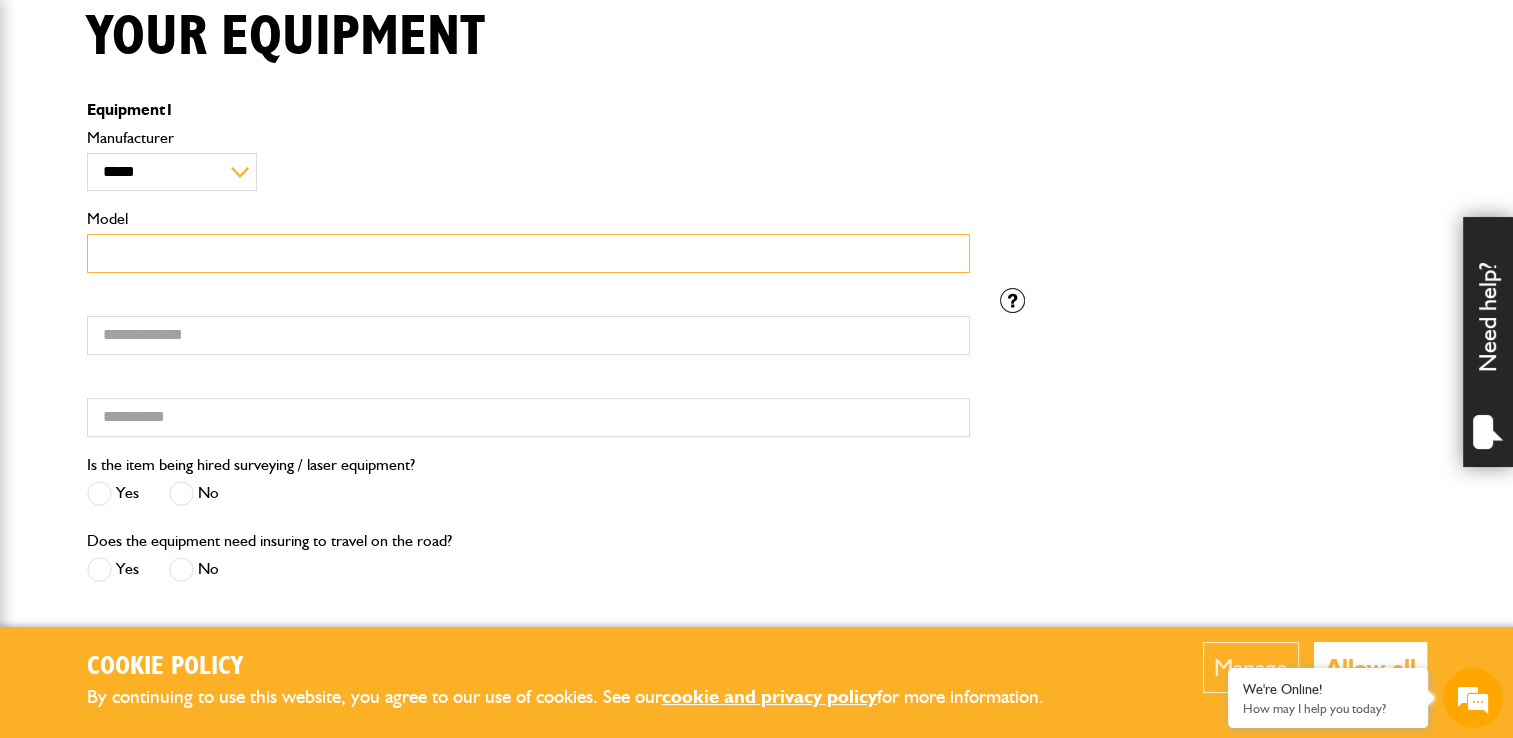 click on "Model" at bounding box center [528, 253] 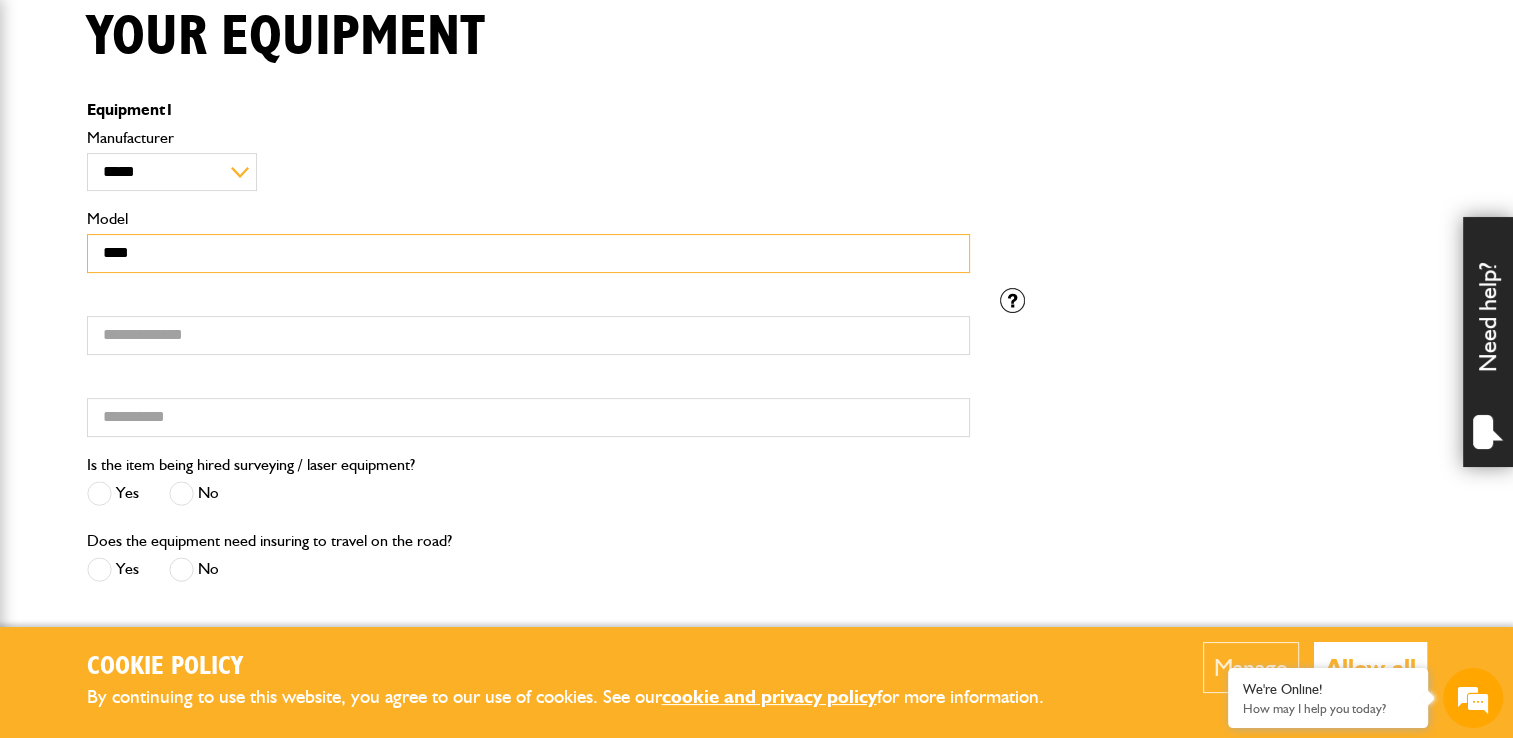 type on "****" 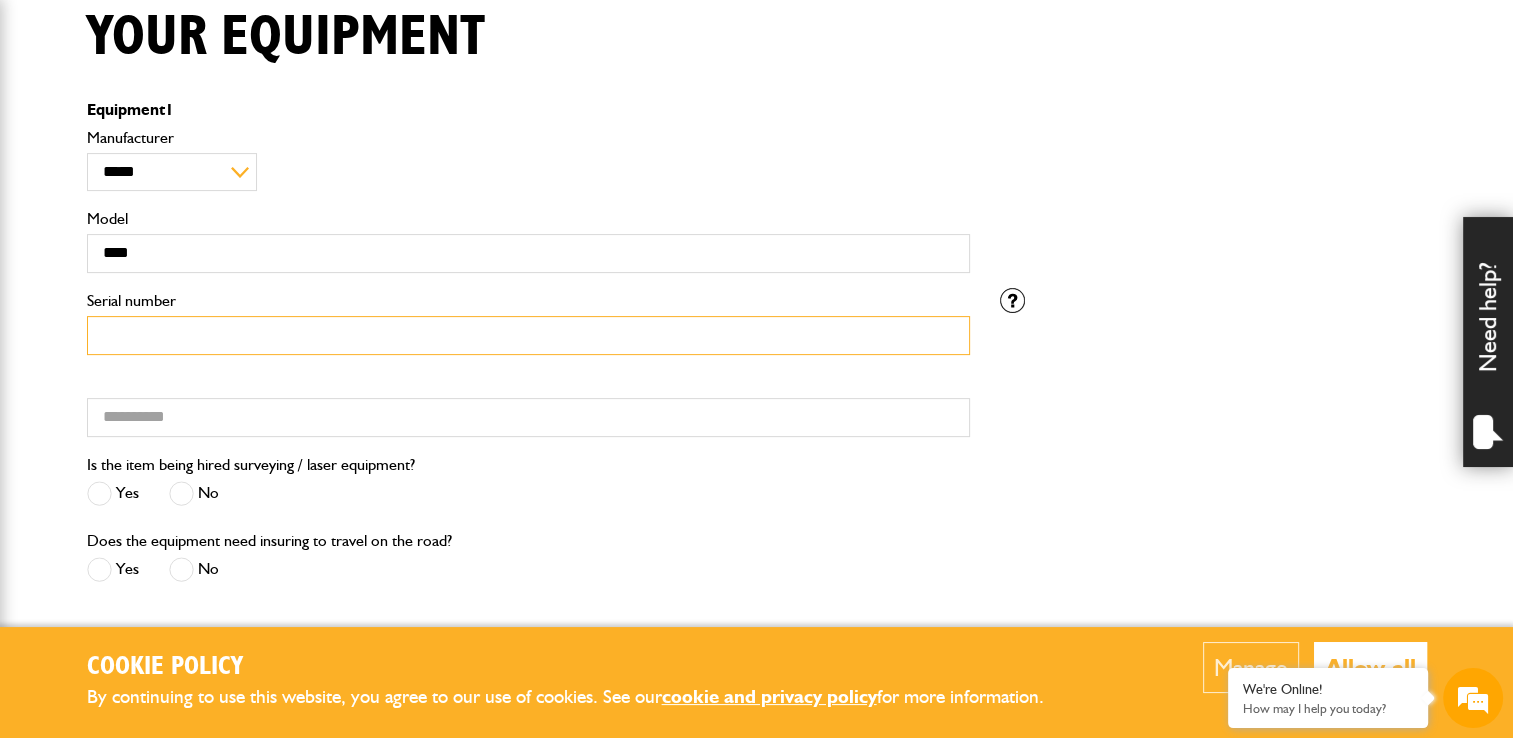 click on "Serial number" at bounding box center [528, 335] 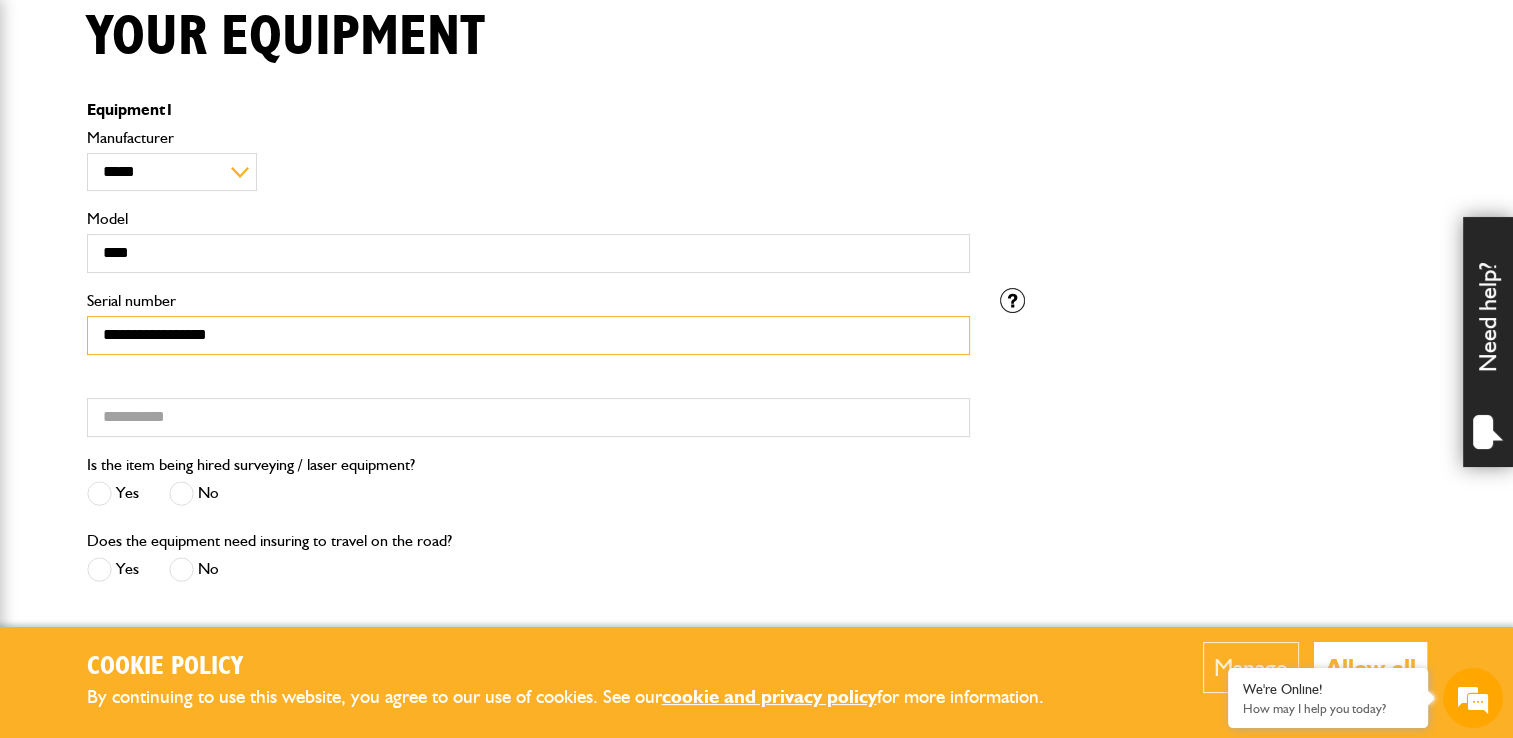 type on "**********" 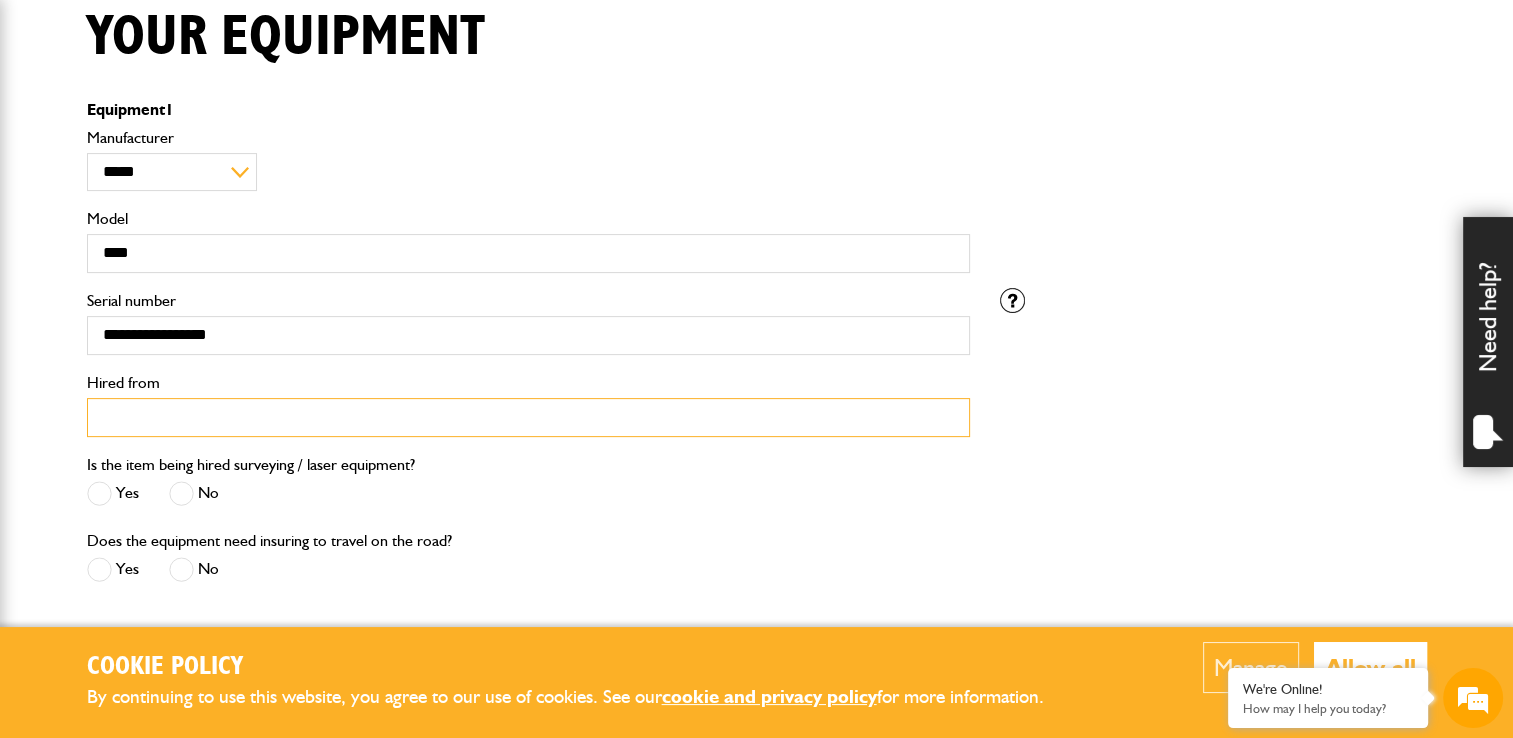 click on "Hired from" at bounding box center [528, 417] 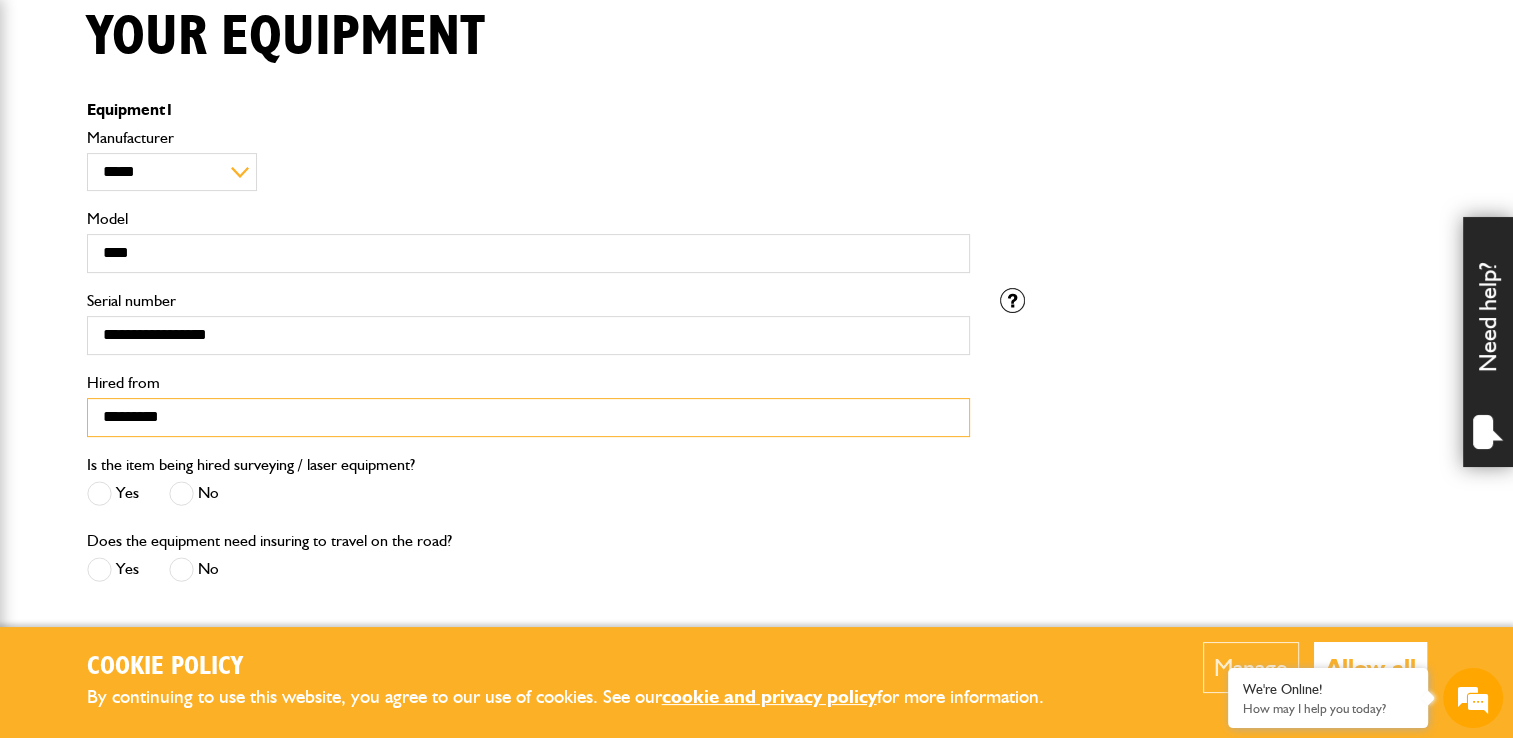 type on "*********" 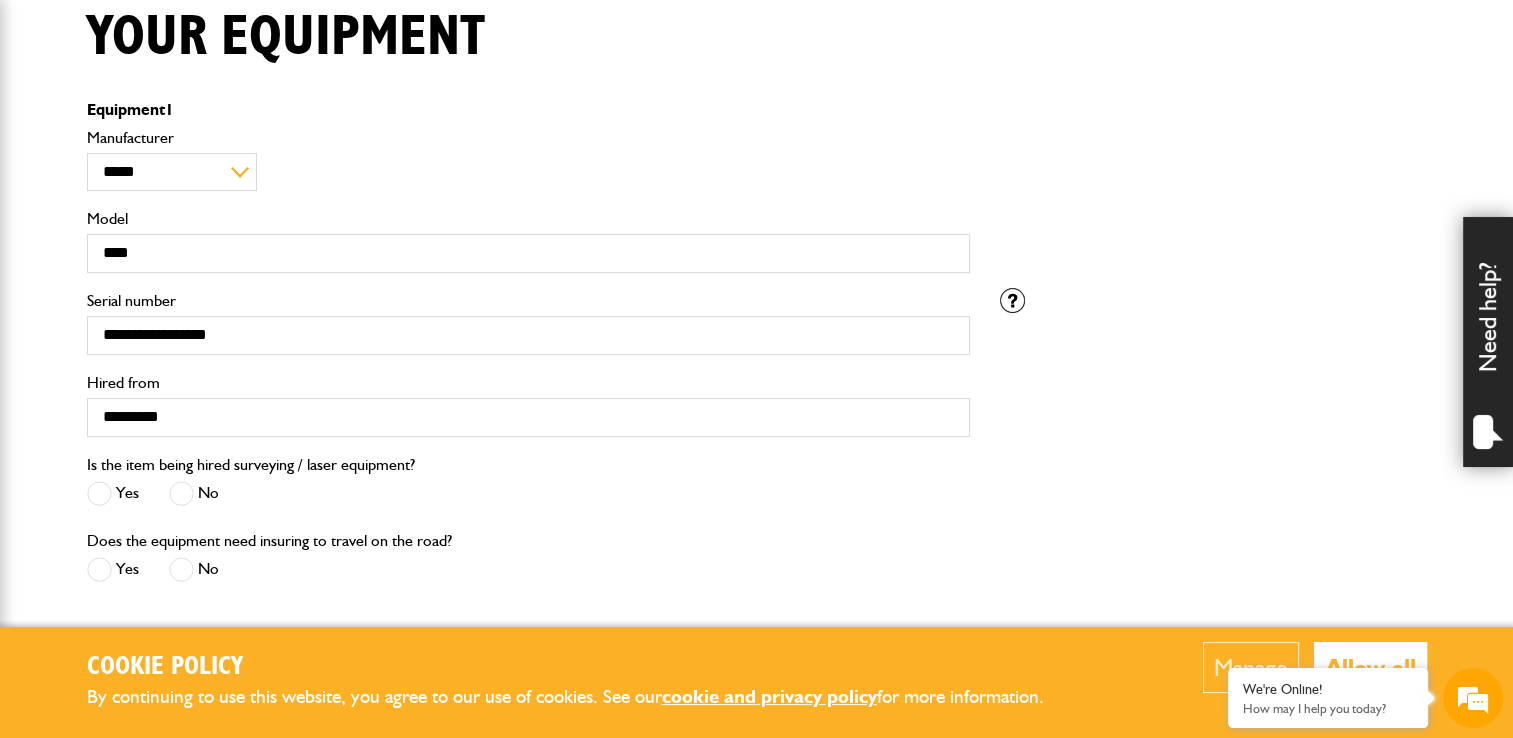 click at bounding box center (181, 493) 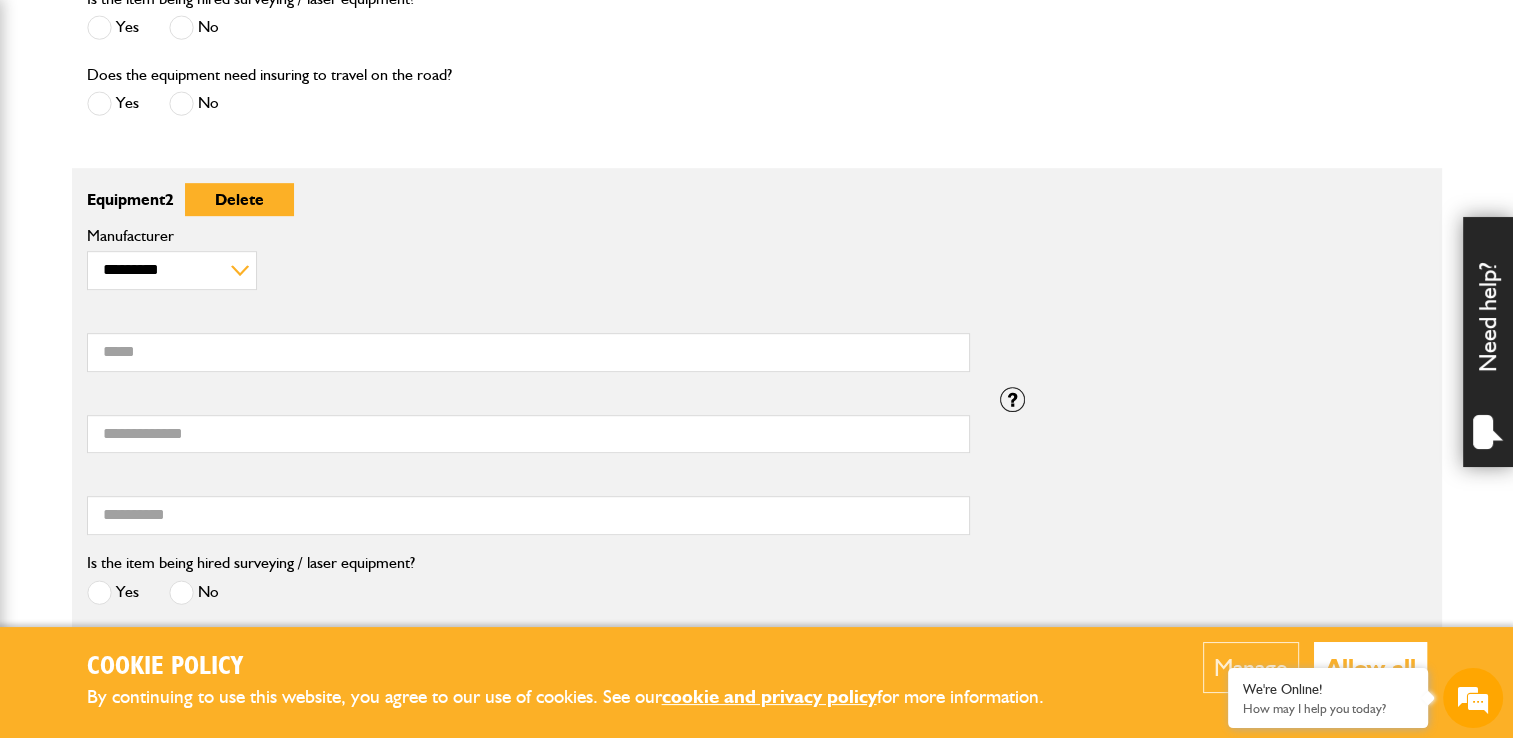 scroll, scrollTop: 1012, scrollLeft: 0, axis: vertical 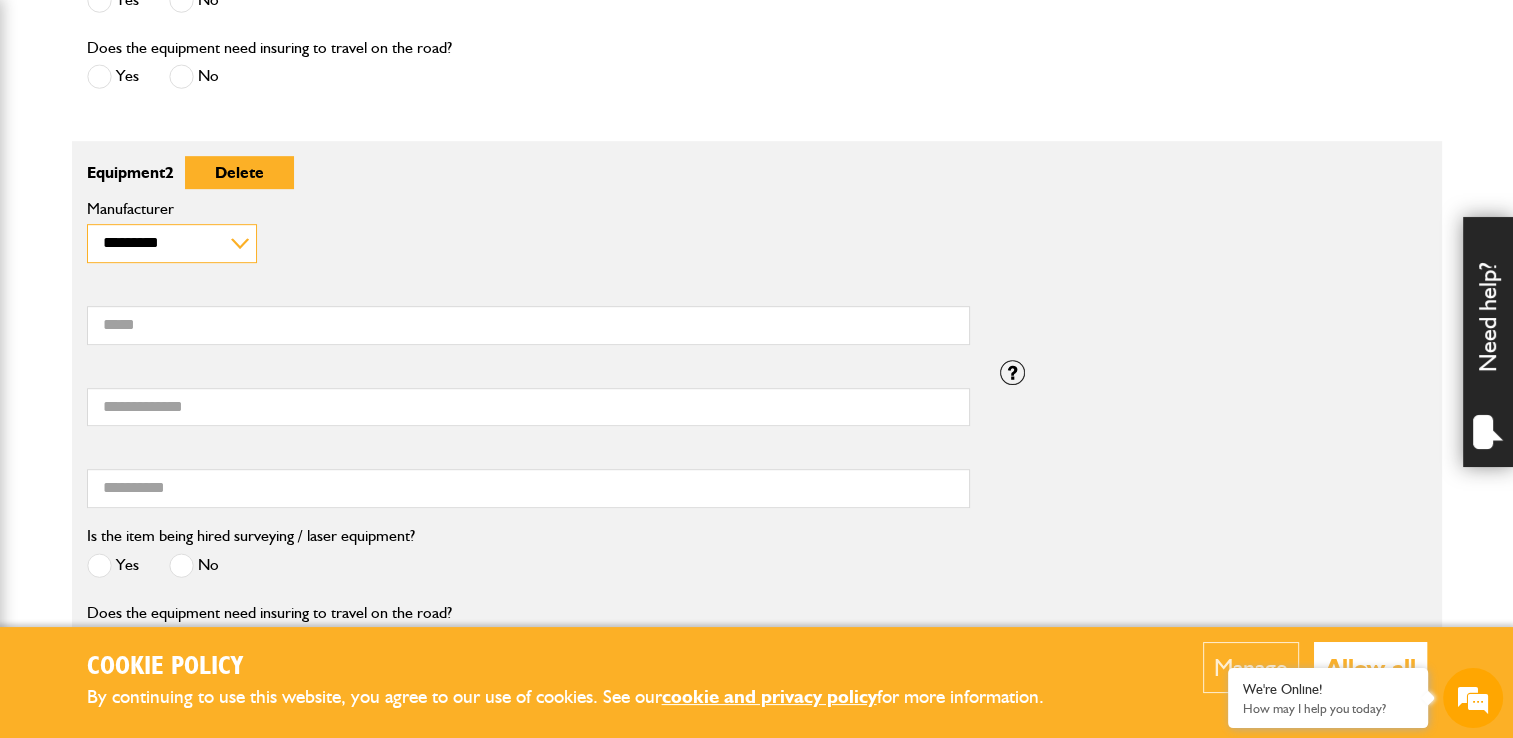 click on "**********" at bounding box center [172, 243] 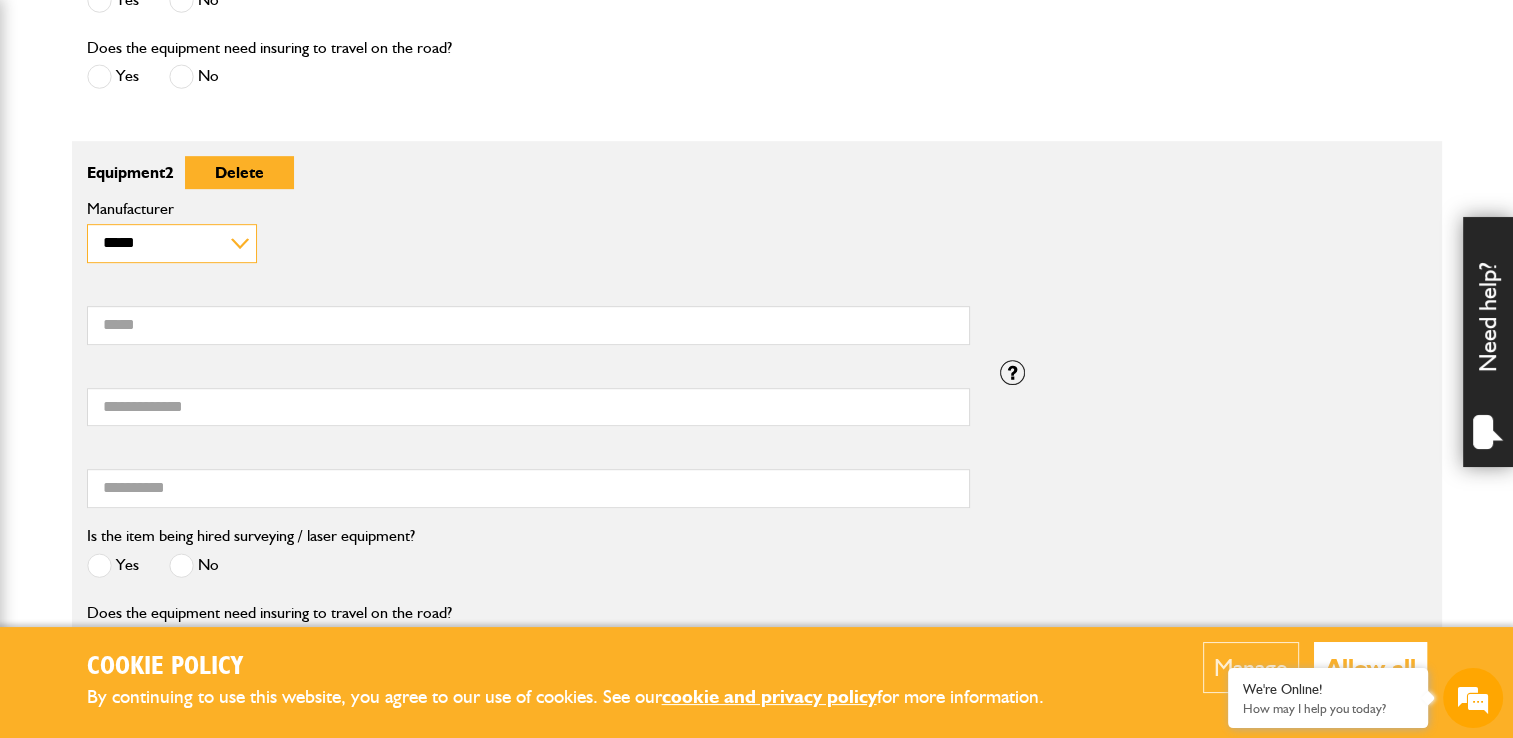 click on "**********" at bounding box center [172, 243] 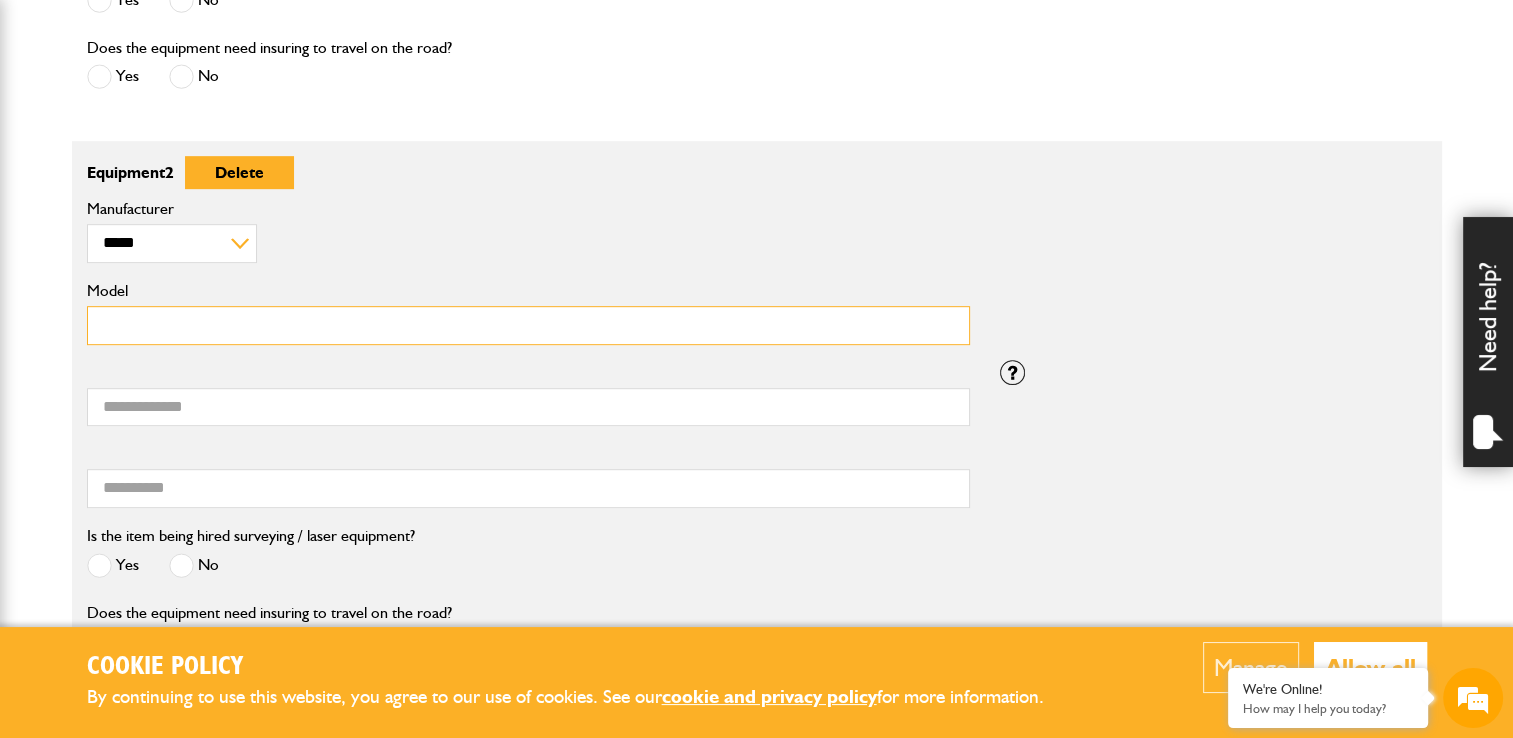 click on "Model" at bounding box center [528, 325] 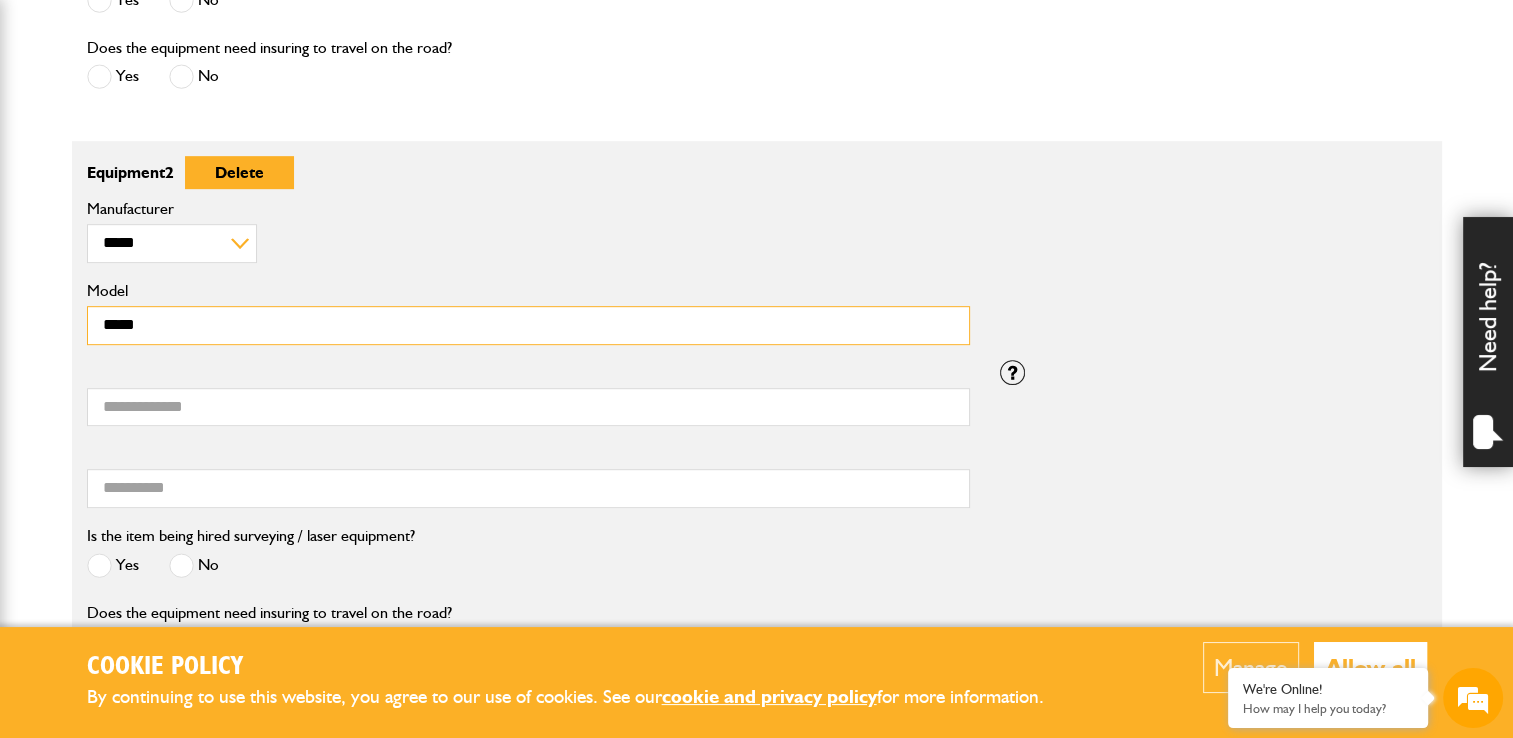 type on "*****" 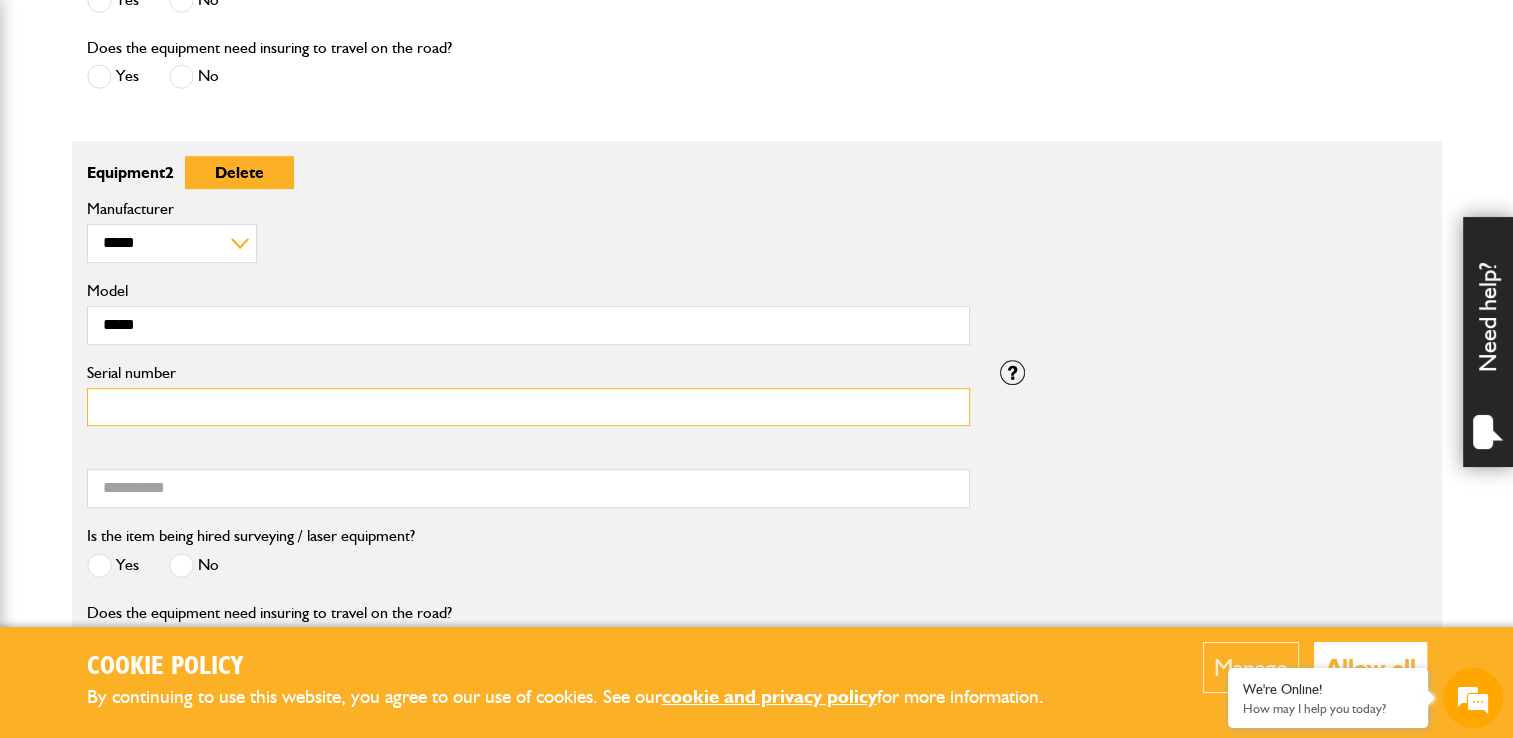 click on "Serial number" at bounding box center (528, 407) 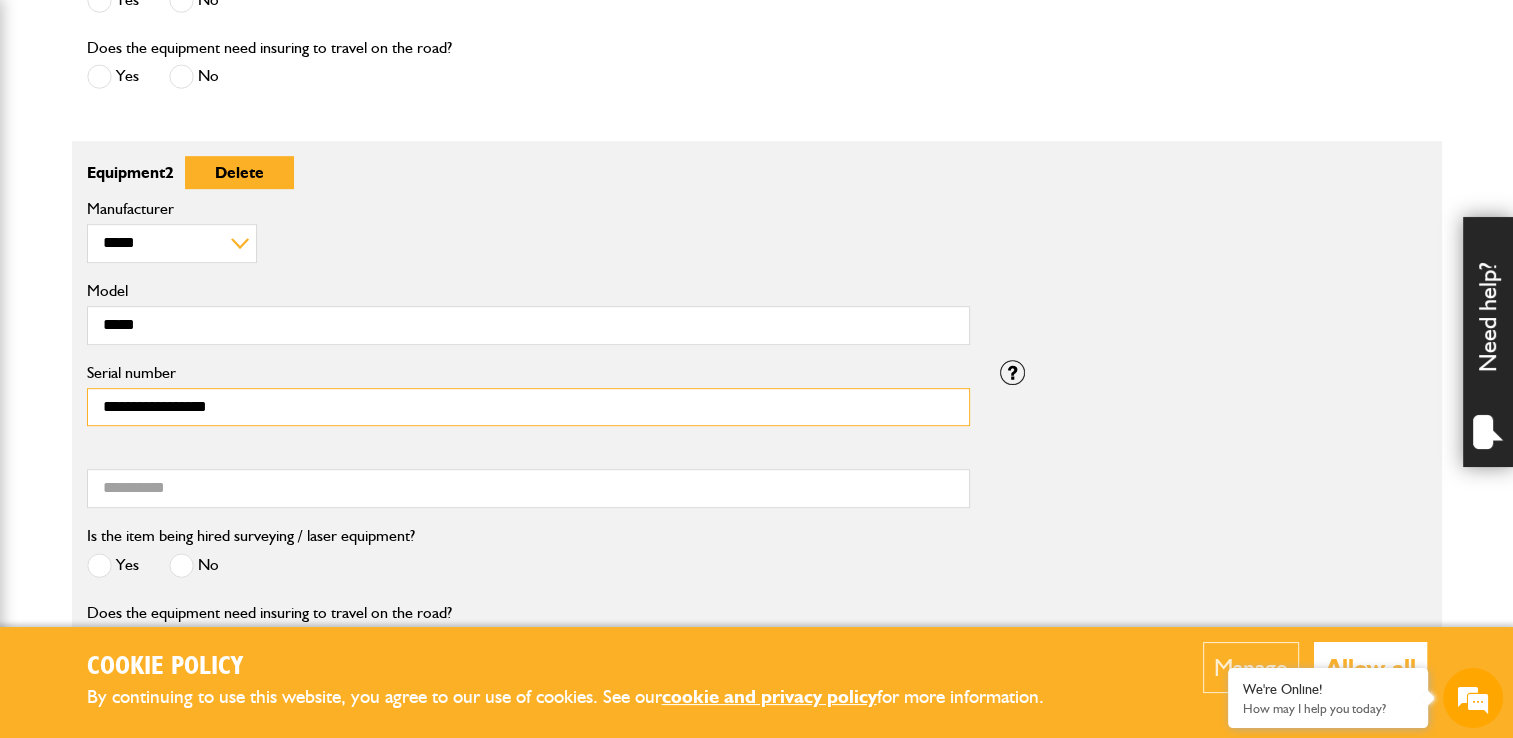 type on "**********" 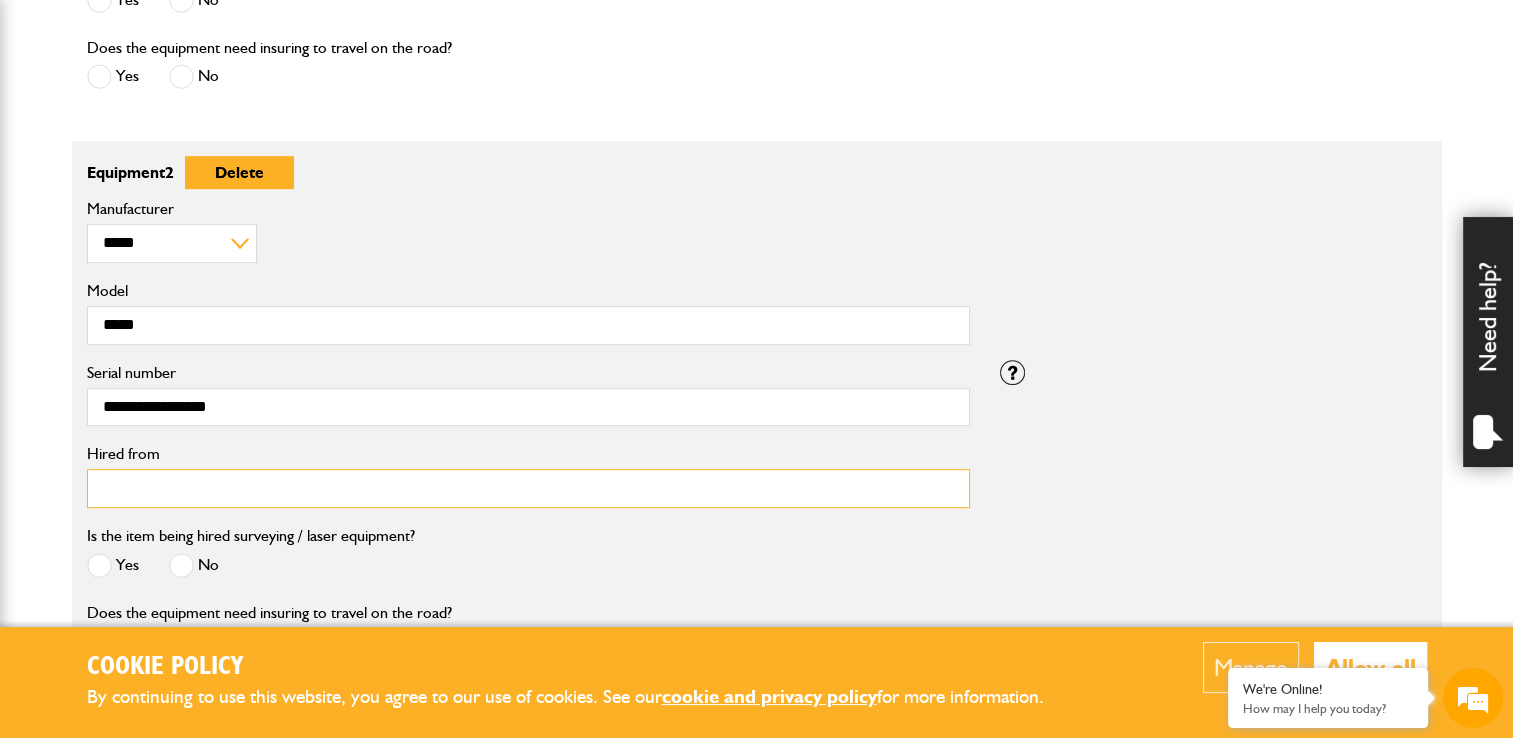 click on "Hired from" at bounding box center [528, 488] 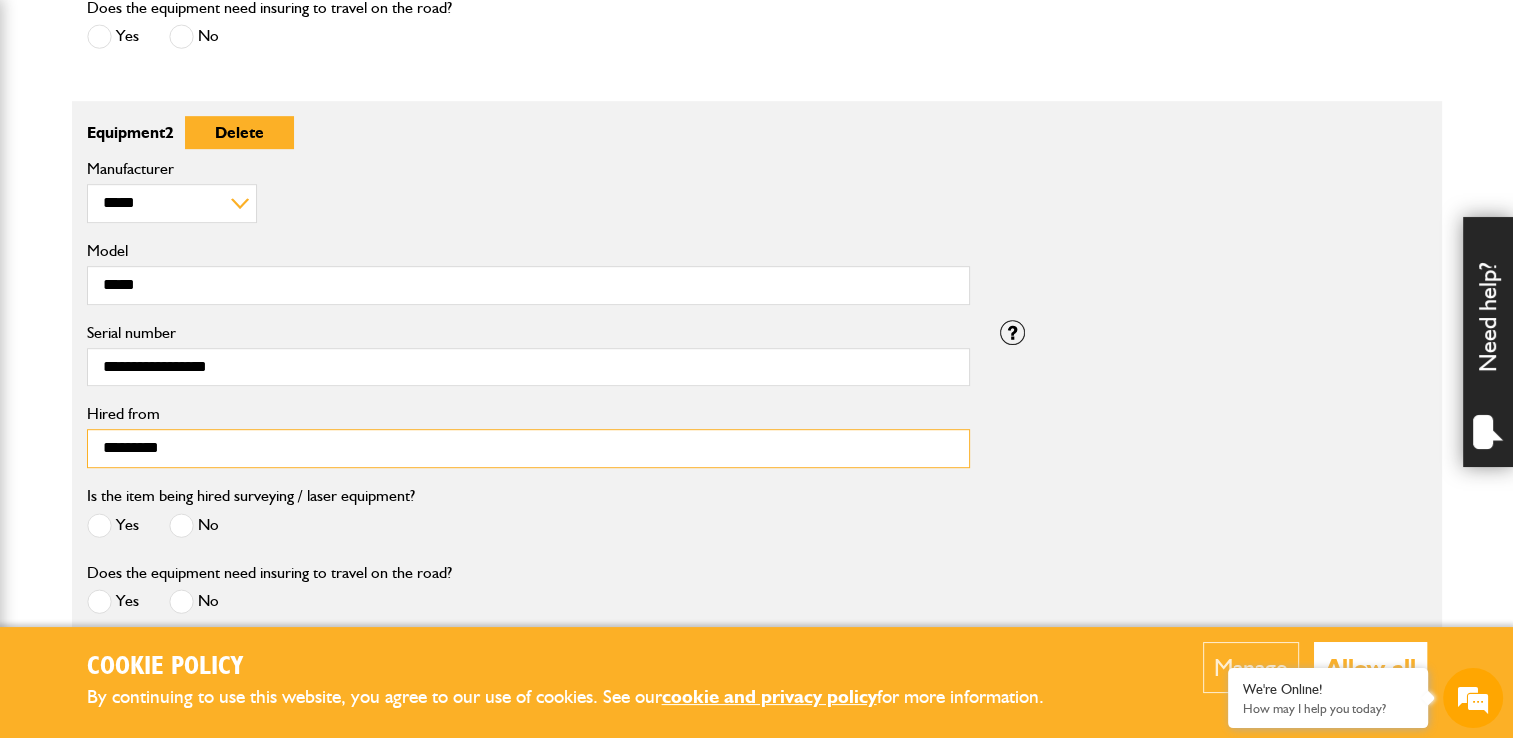 scroll, scrollTop: 1198, scrollLeft: 0, axis: vertical 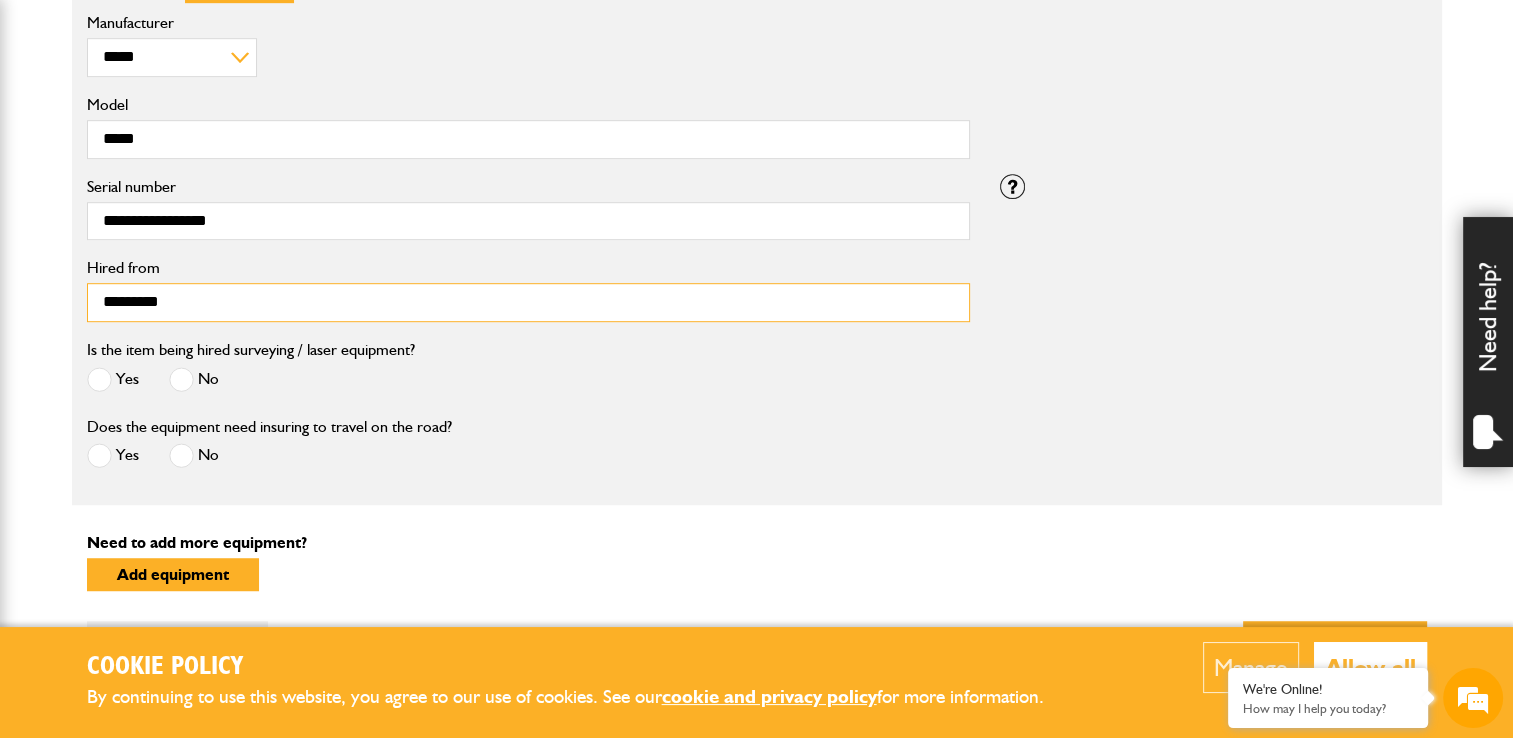 type on "*********" 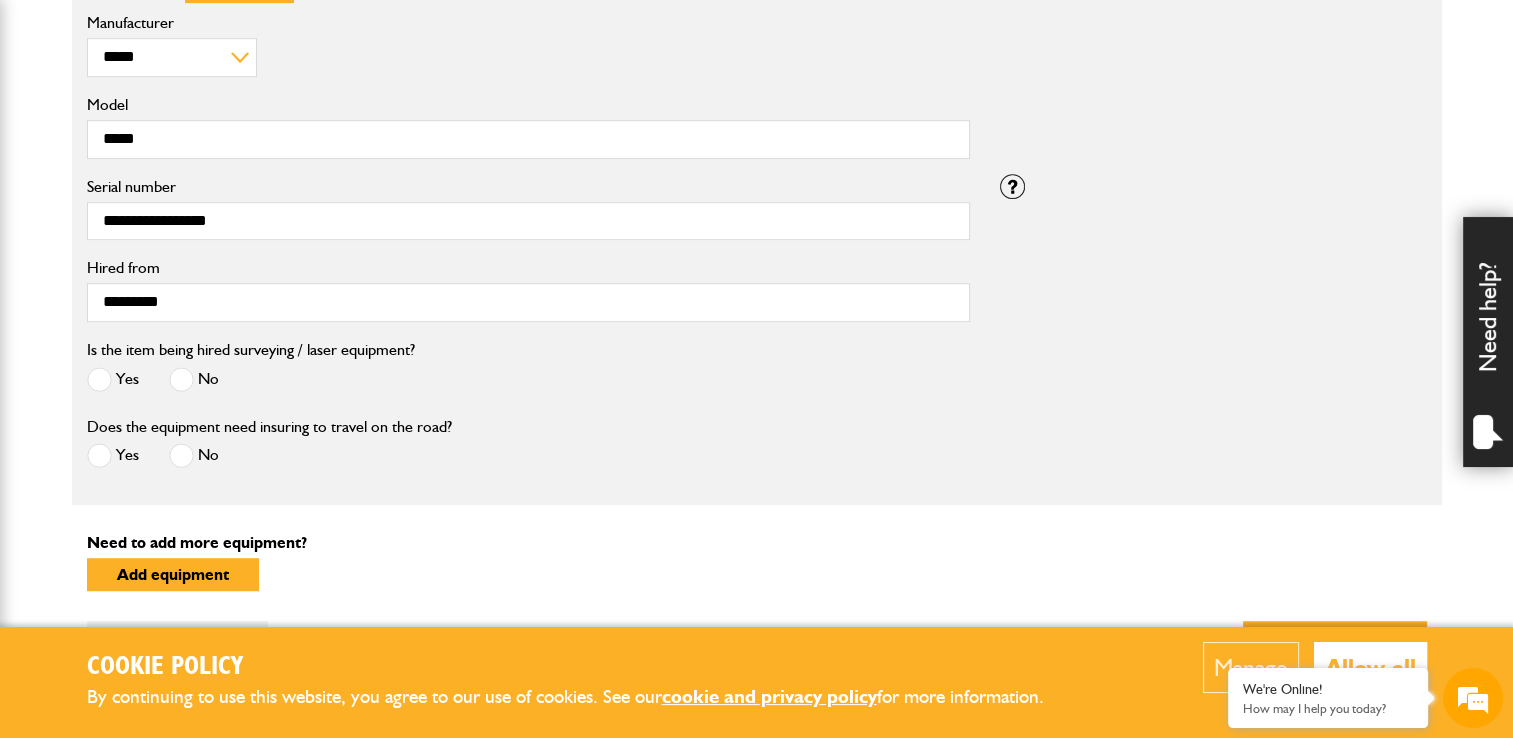 click at bounding box center (181, 379) 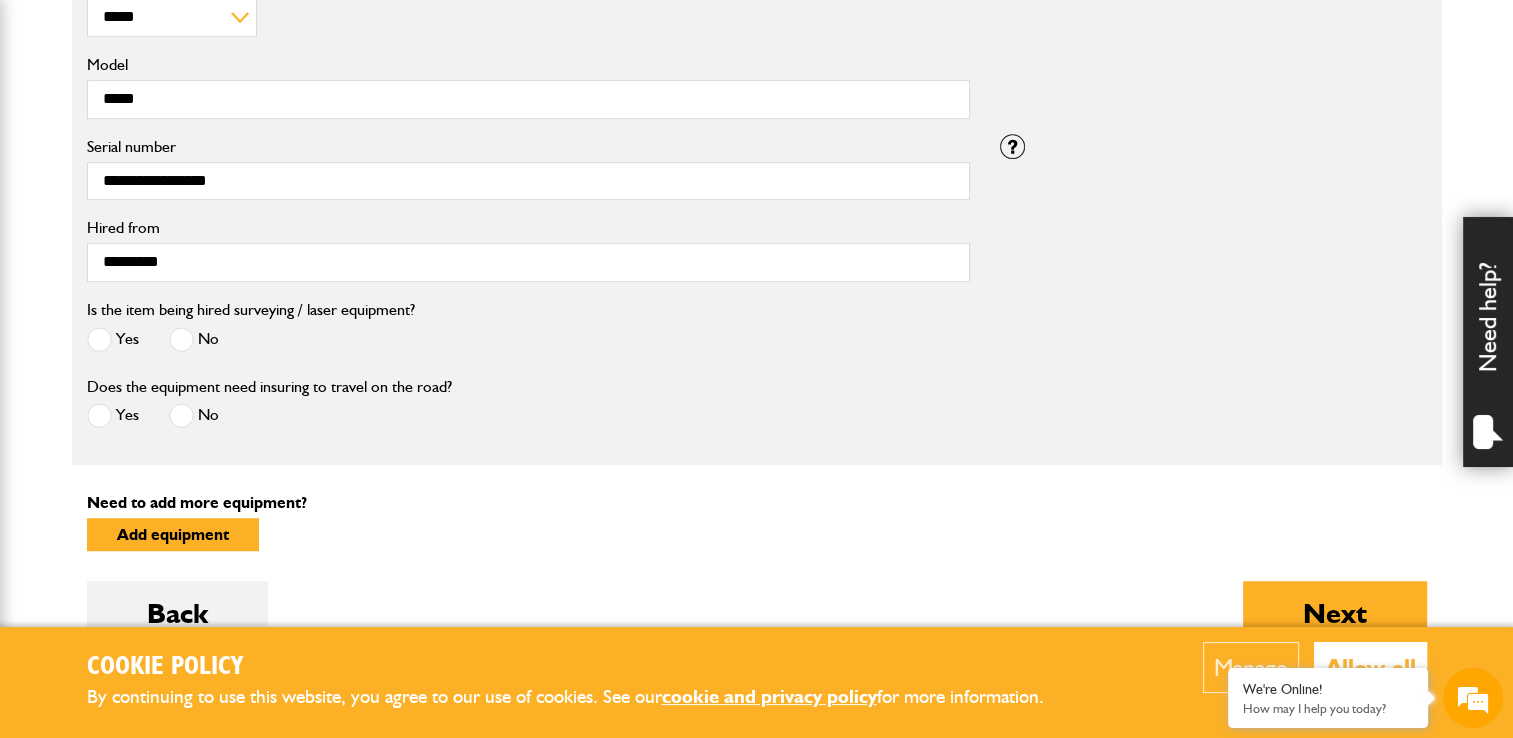 scroll, scrollTop: 1398, scrollLeft: 0, axis: vertical 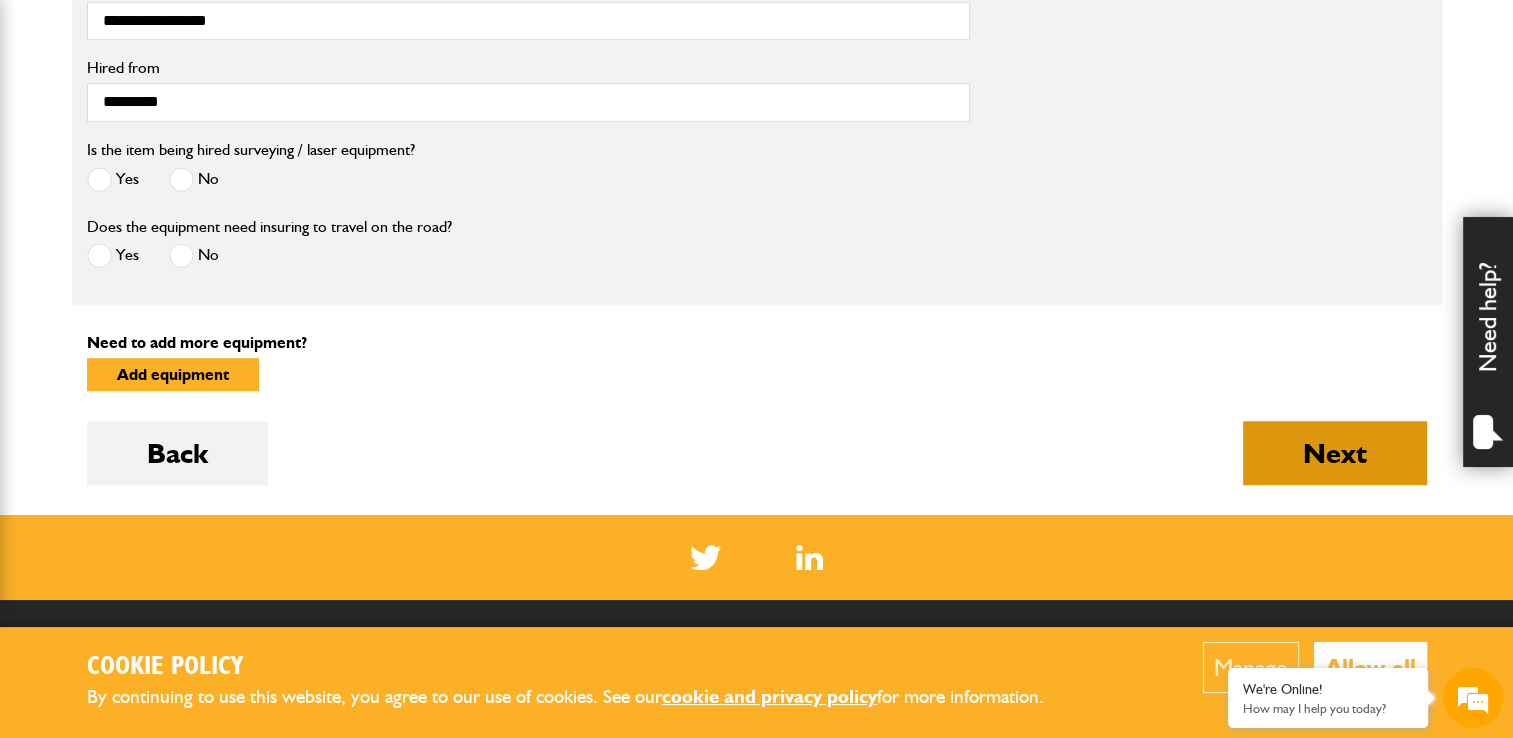 click on "Next" at bounding box center [1335, 453] 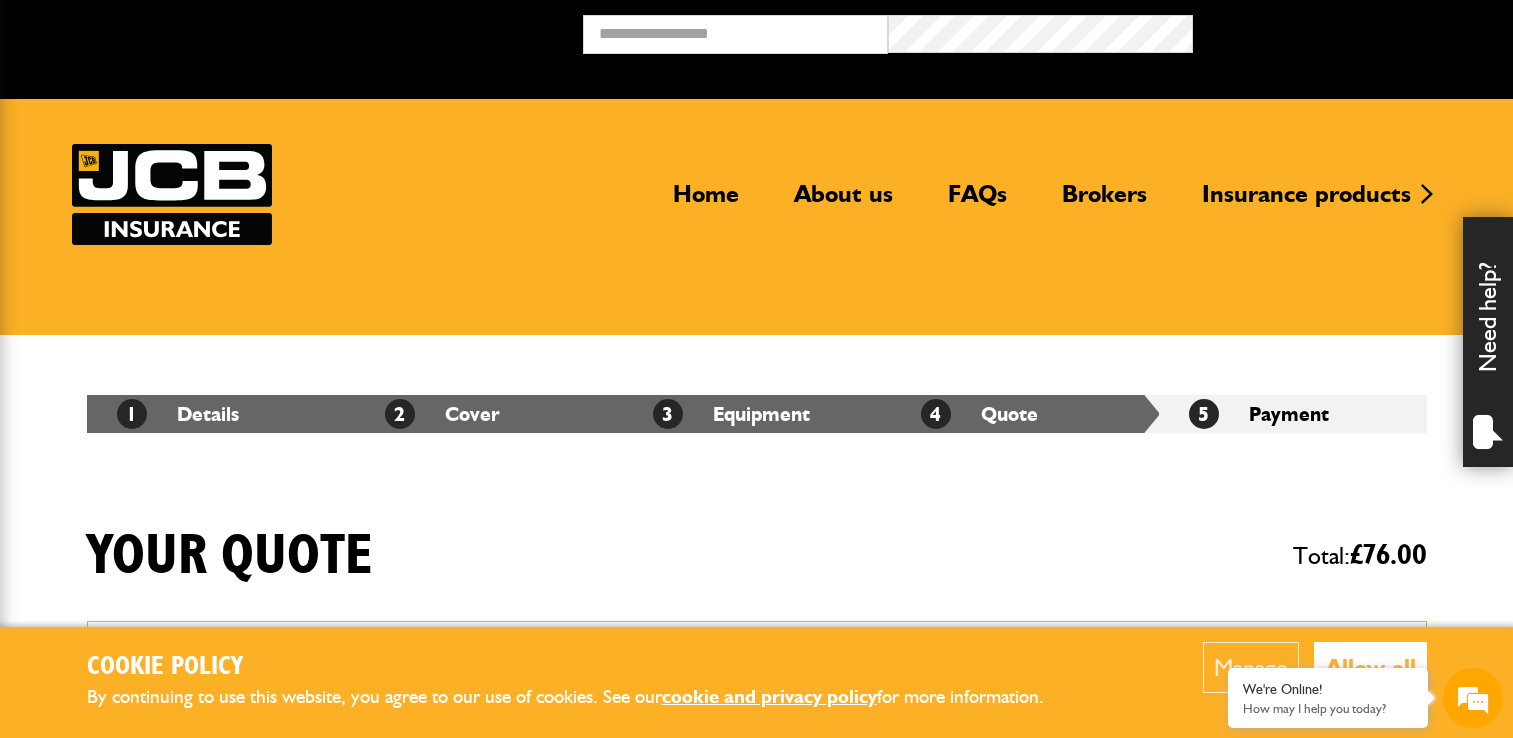 scroll, scrollTop: 0, scrollLeft: 0, axis: both 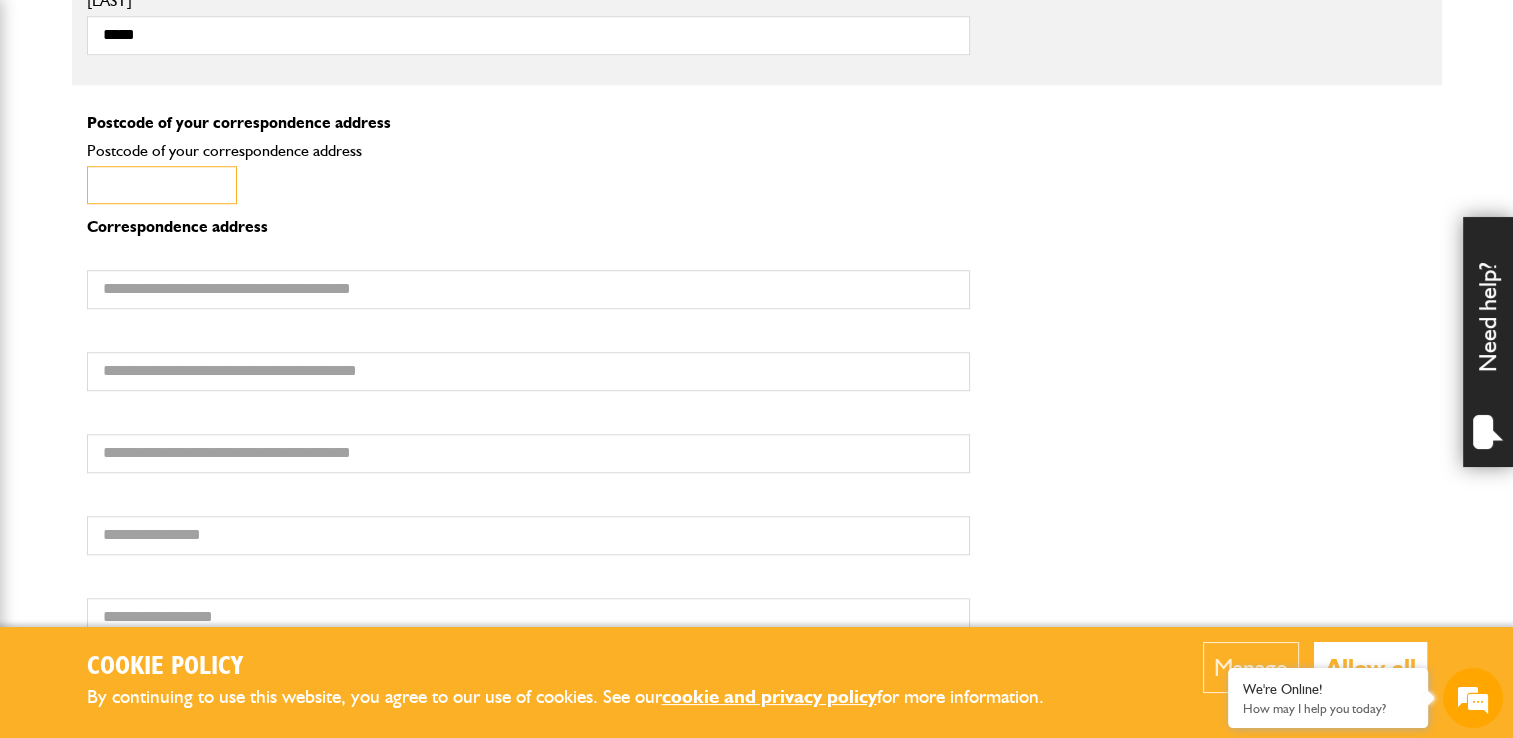 click on "Postcode of your correspondence address" at bounding box center (162, 185) 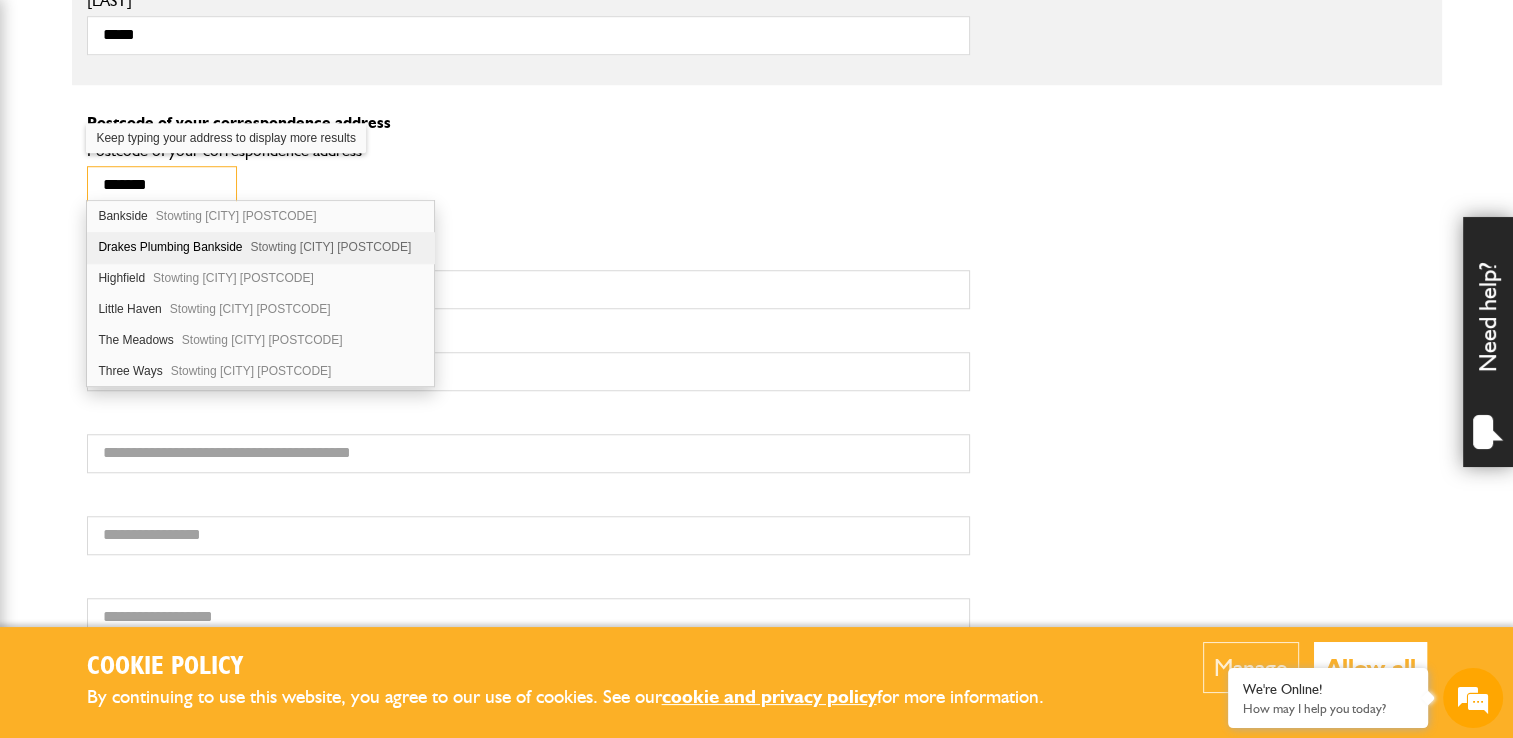 type on "*******" 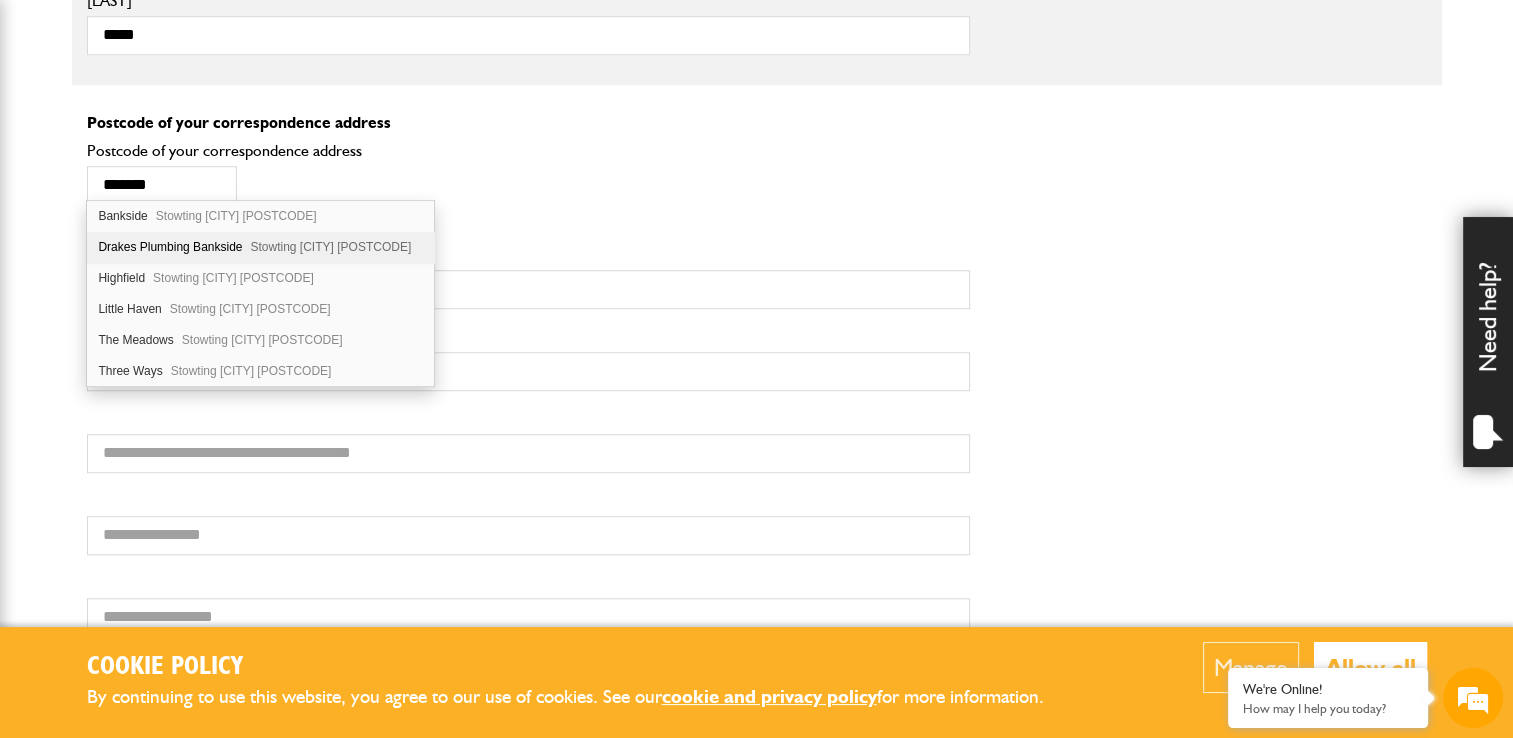 click on "Drakes Plumbing Bankside Stowting Ashford TN25 6AX" at bounding box center (260, 247) 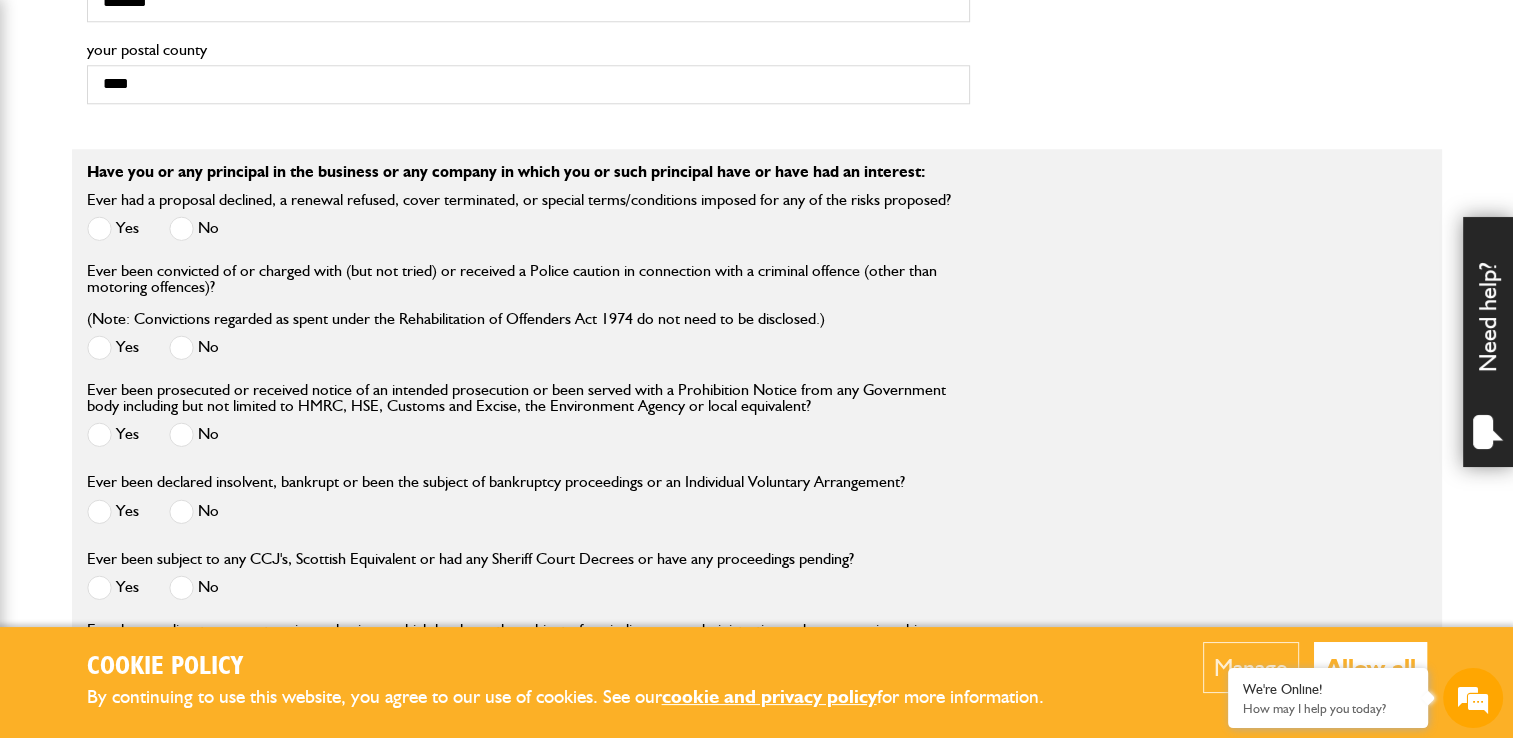 scroll, scrollTop: 2131, scrollLeft: 0, axis: vertical 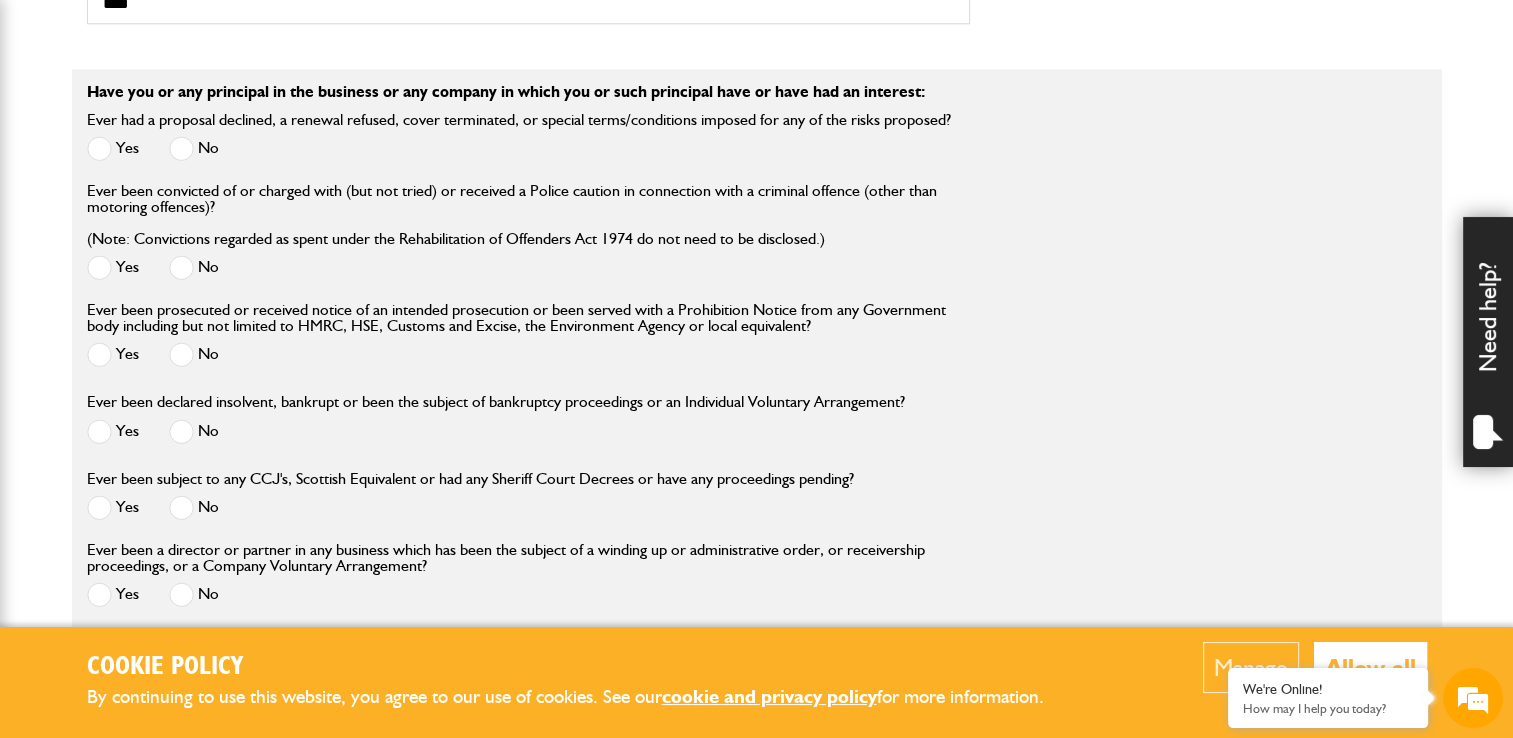 click at bounding box center [181, 148] 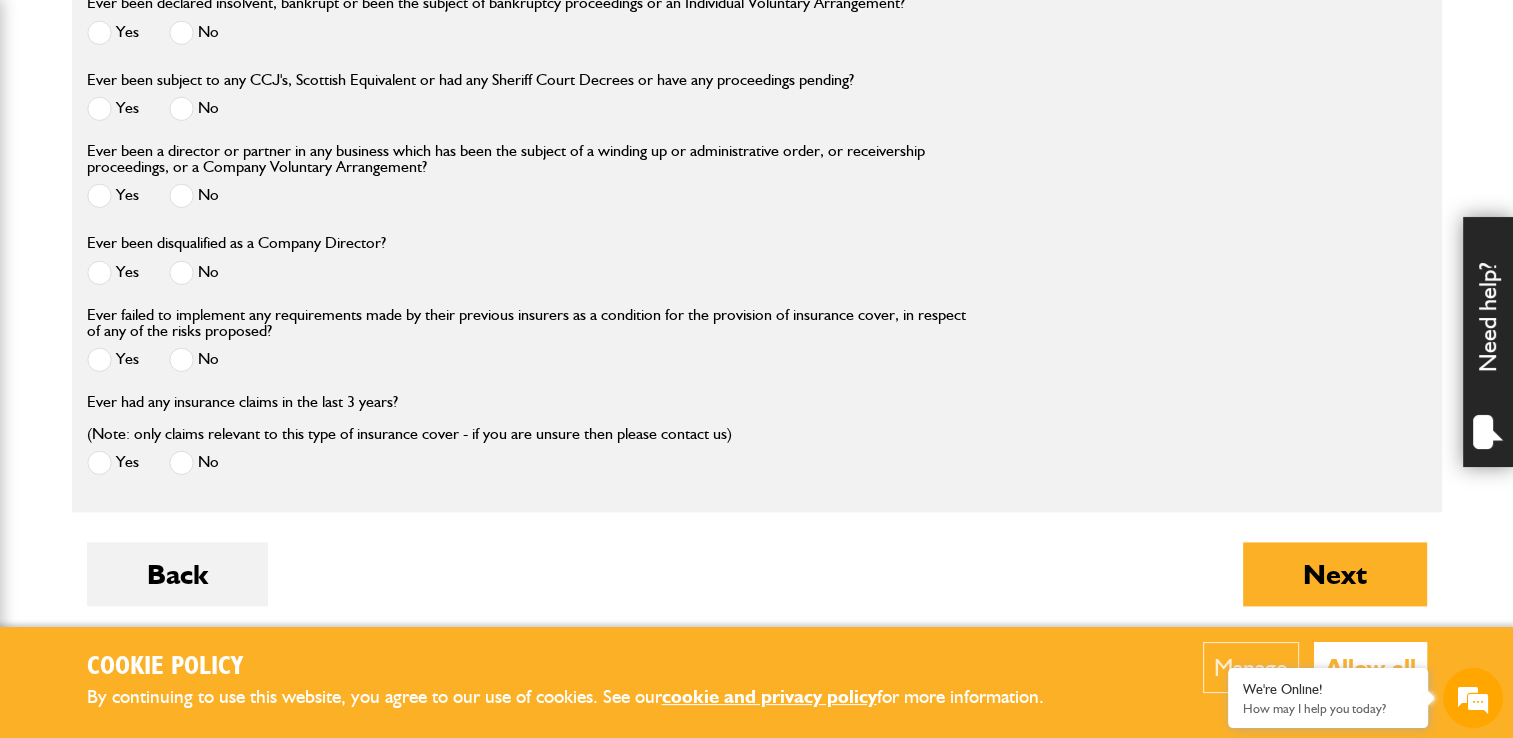 scroll, scrollTop: 2556, scrollLeft: 0, axis: vertical 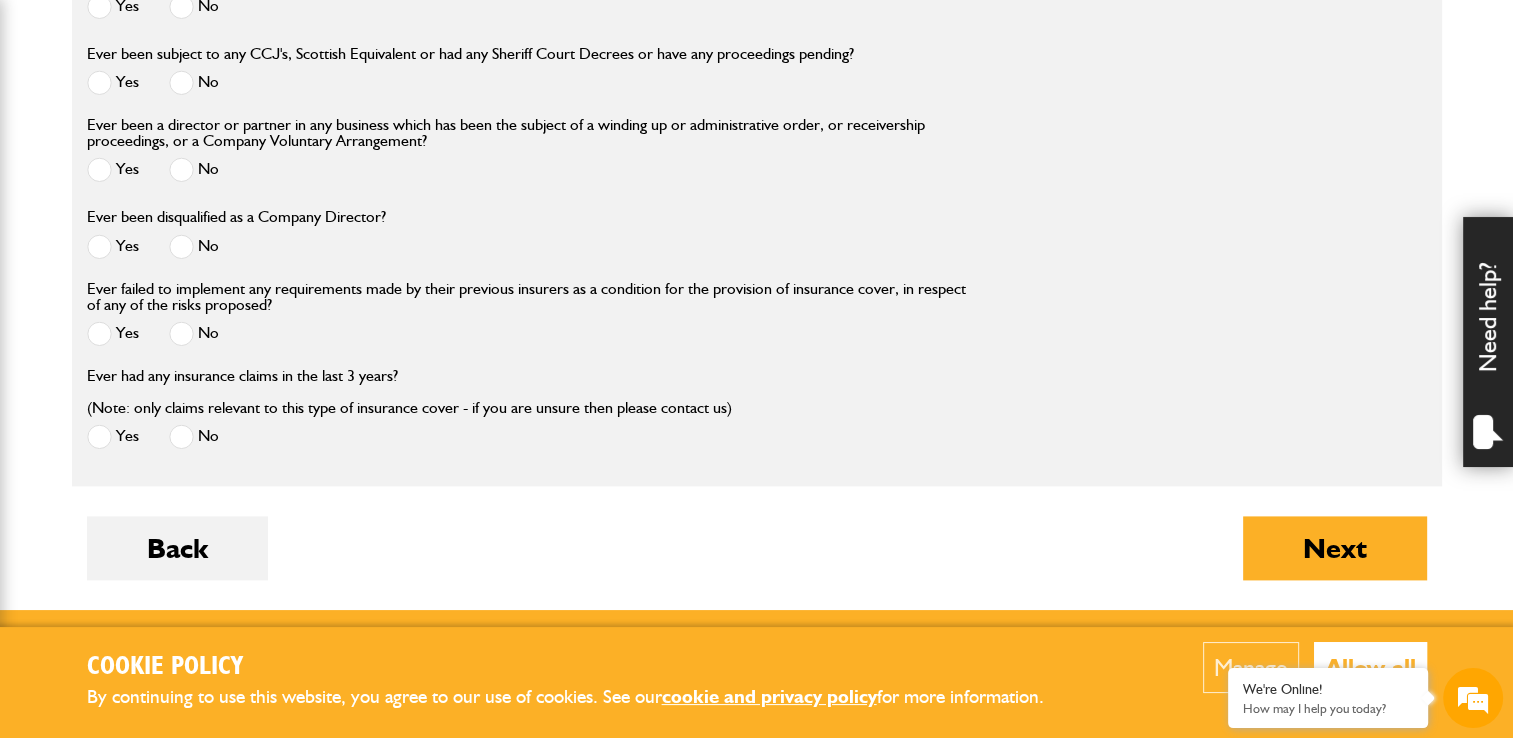 click at bounding box center (181, 246) 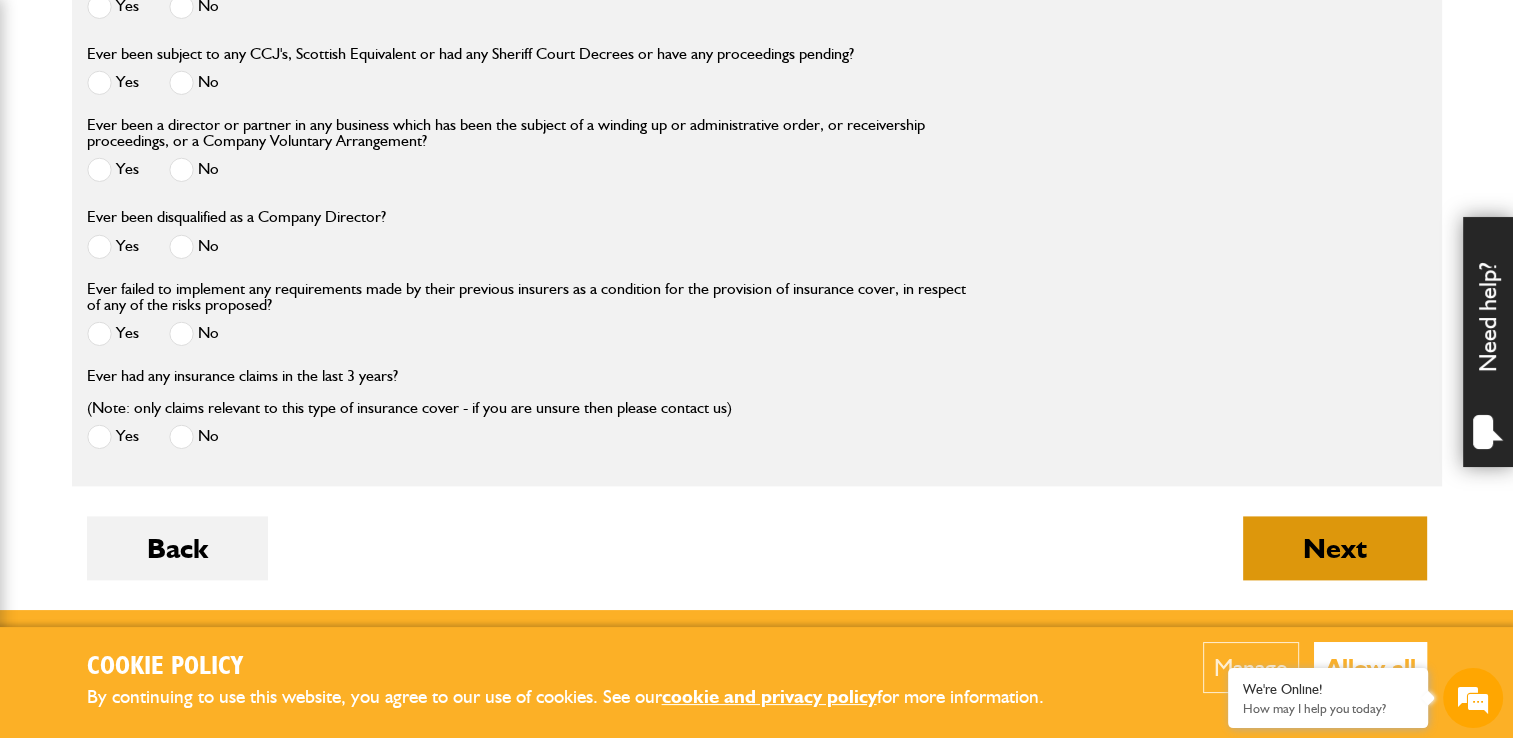click on "Next" at bounding box center (1335, 548) 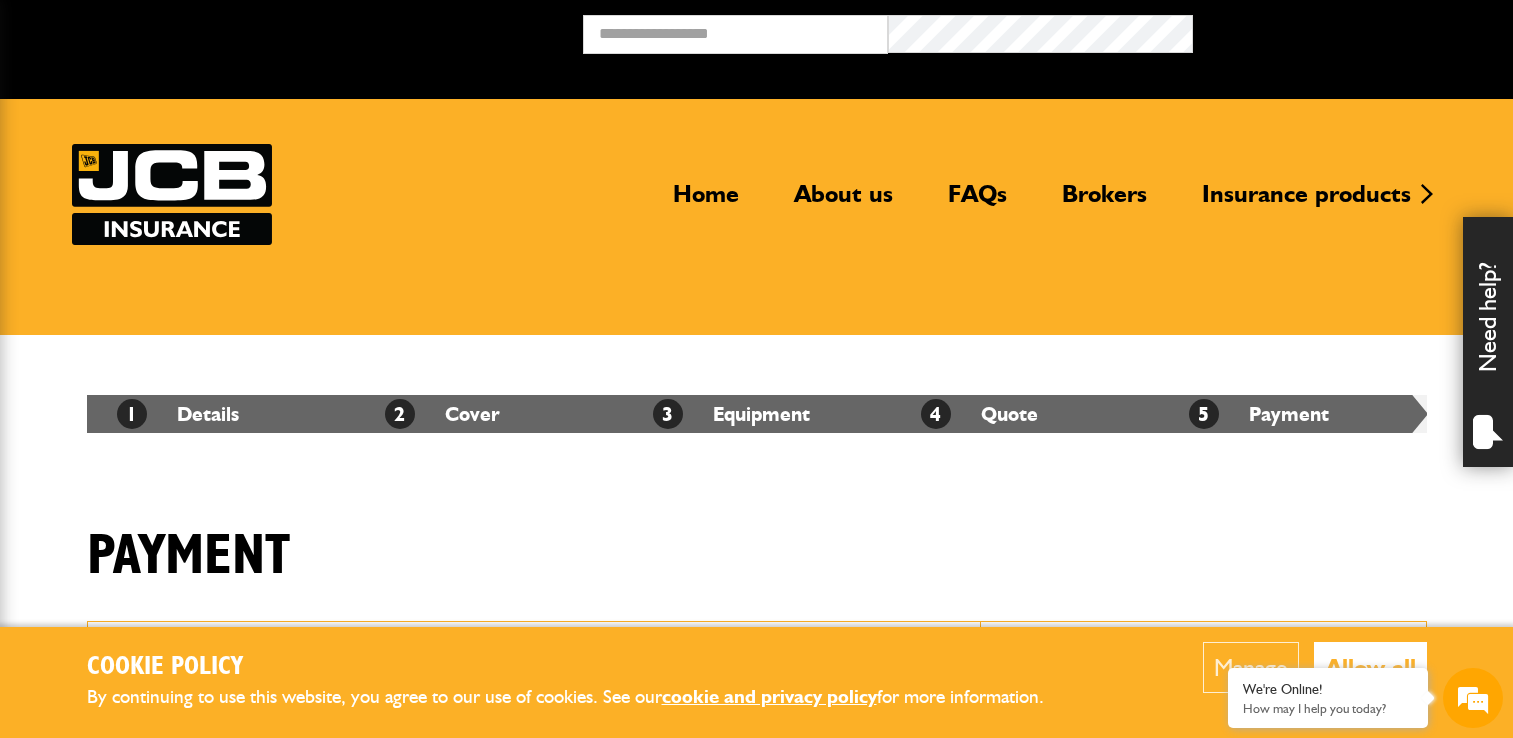scroll, scrollTop: 0, scrollLeft: 0, axis: both 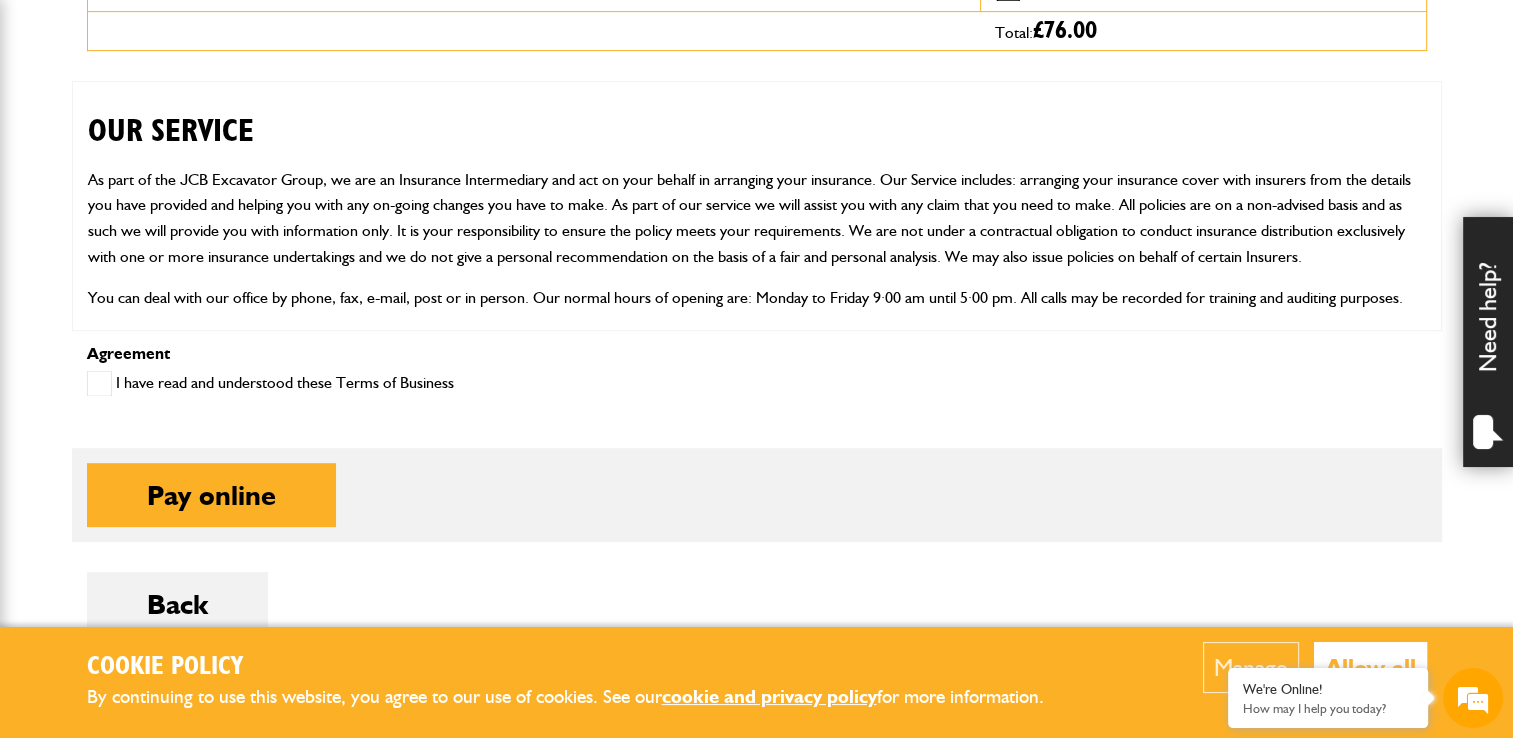 click at bounding box center (99, 383) 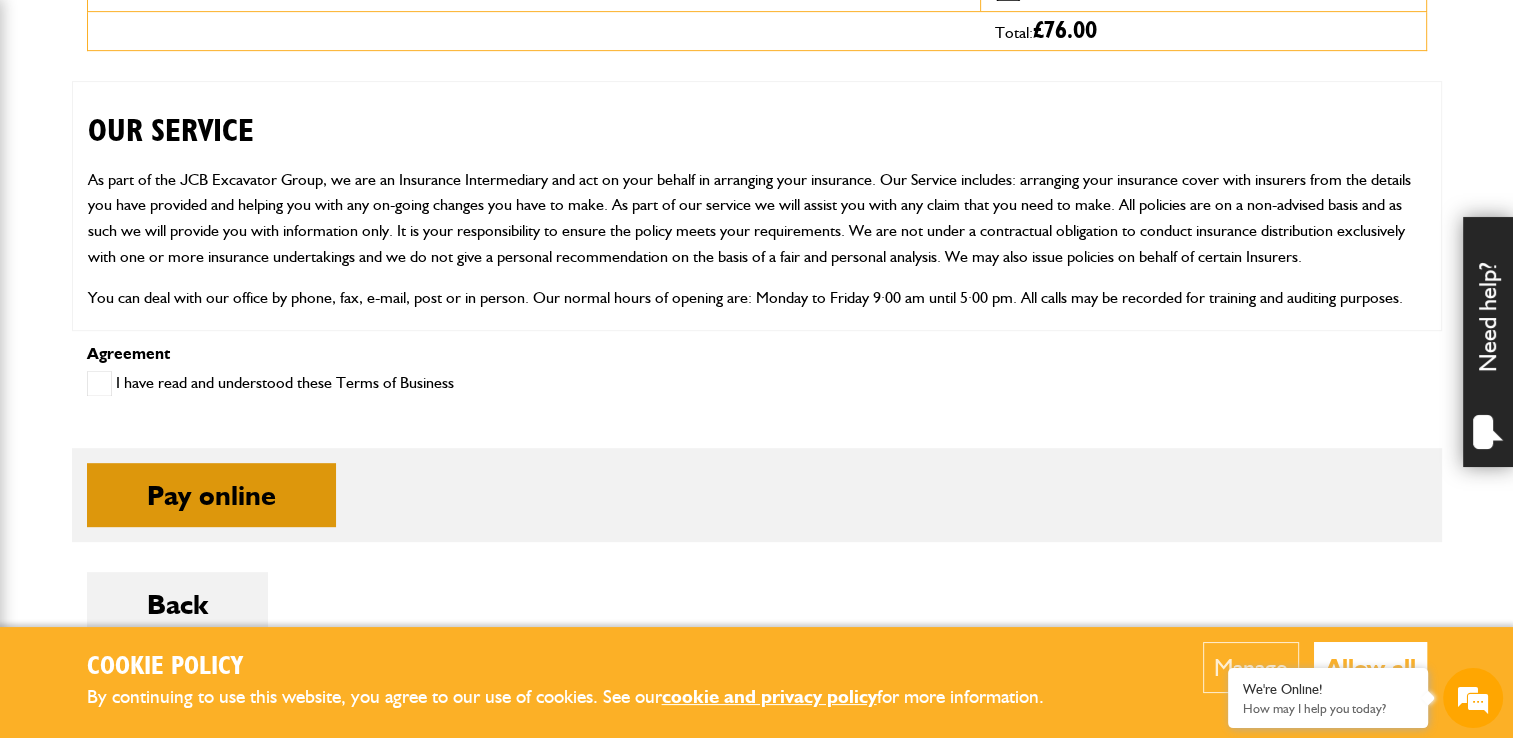 scroll, scrollTop: 0, scrollLeft: 0, axis: both 